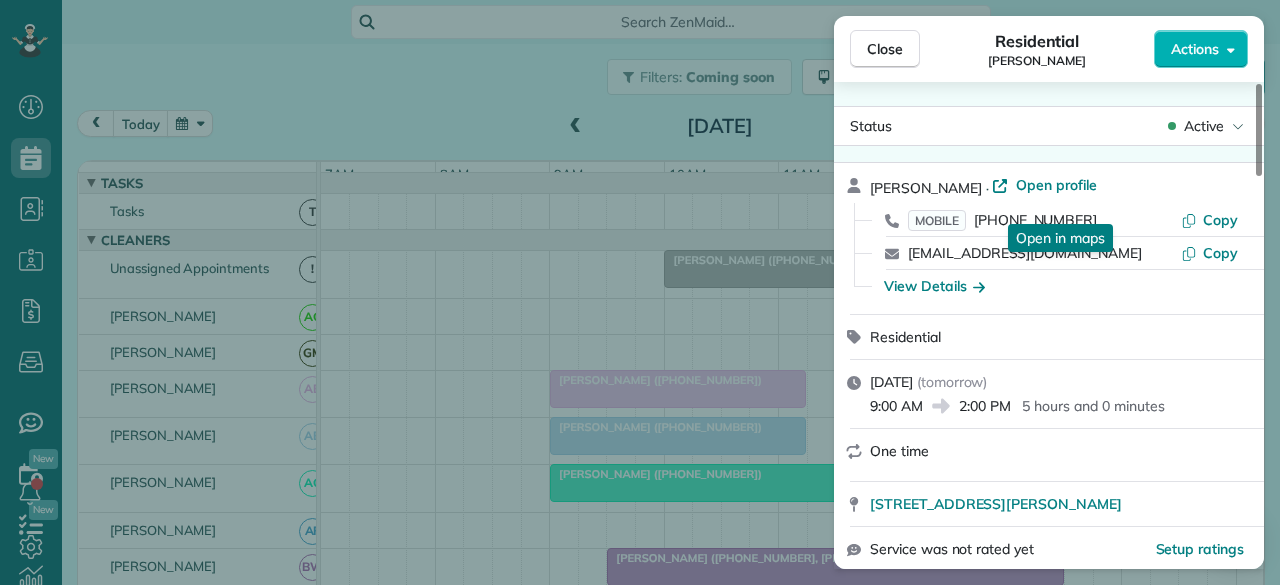 click on "Close" at bounding box center [885, 49] 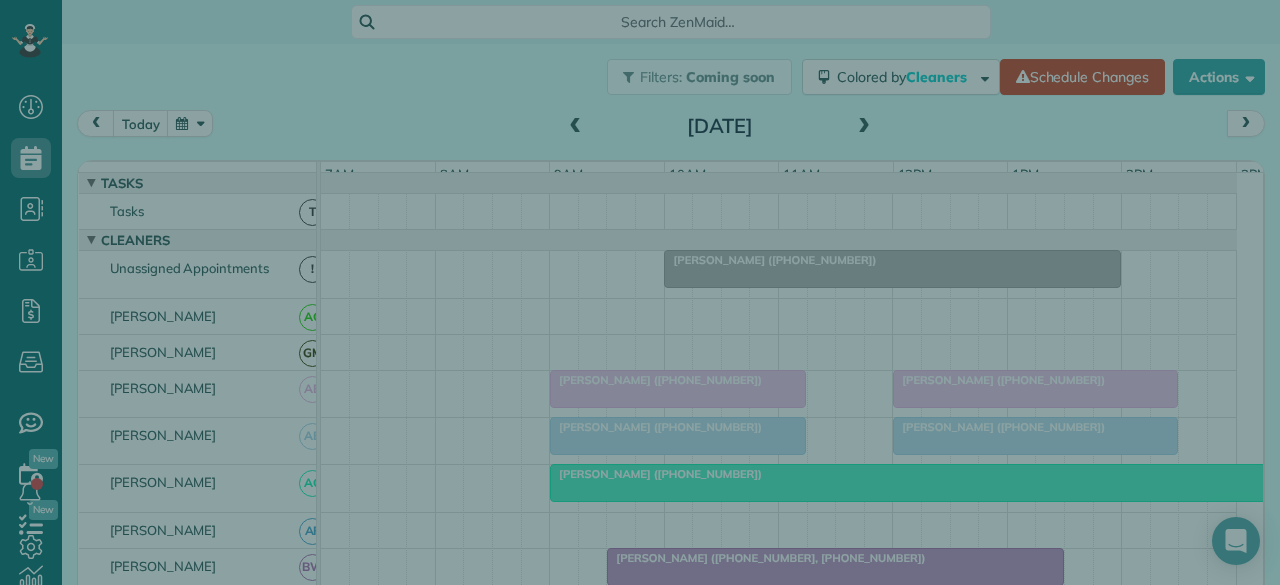 scroll, scrollTop: 0, scrollLeft: 0, axis: both 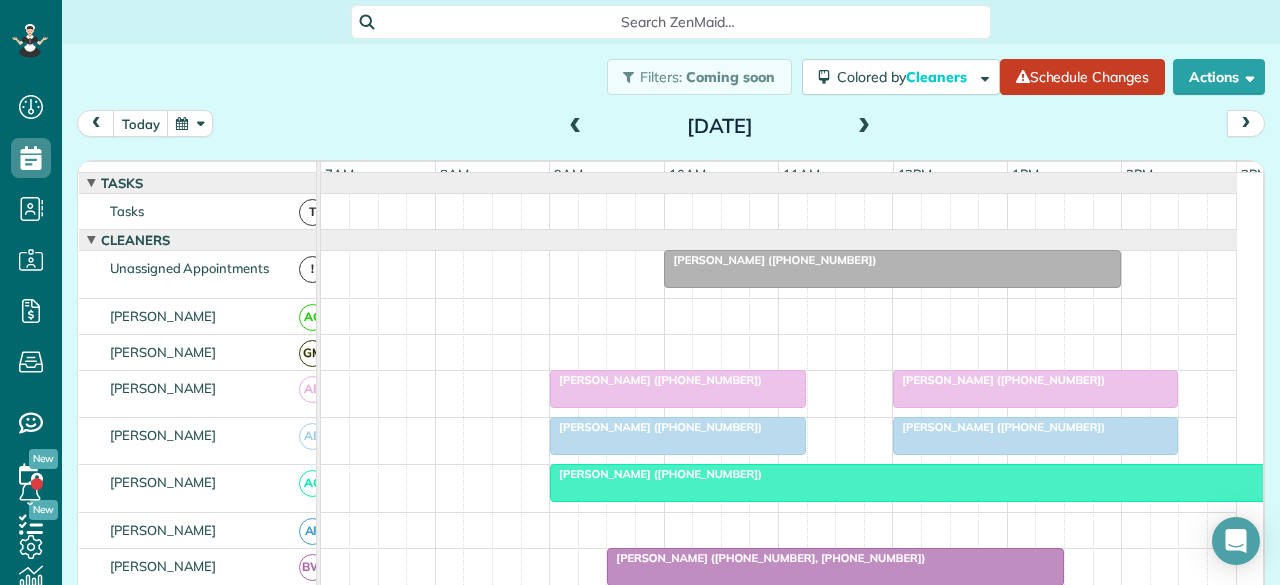 click at bounding box center [576, 127] 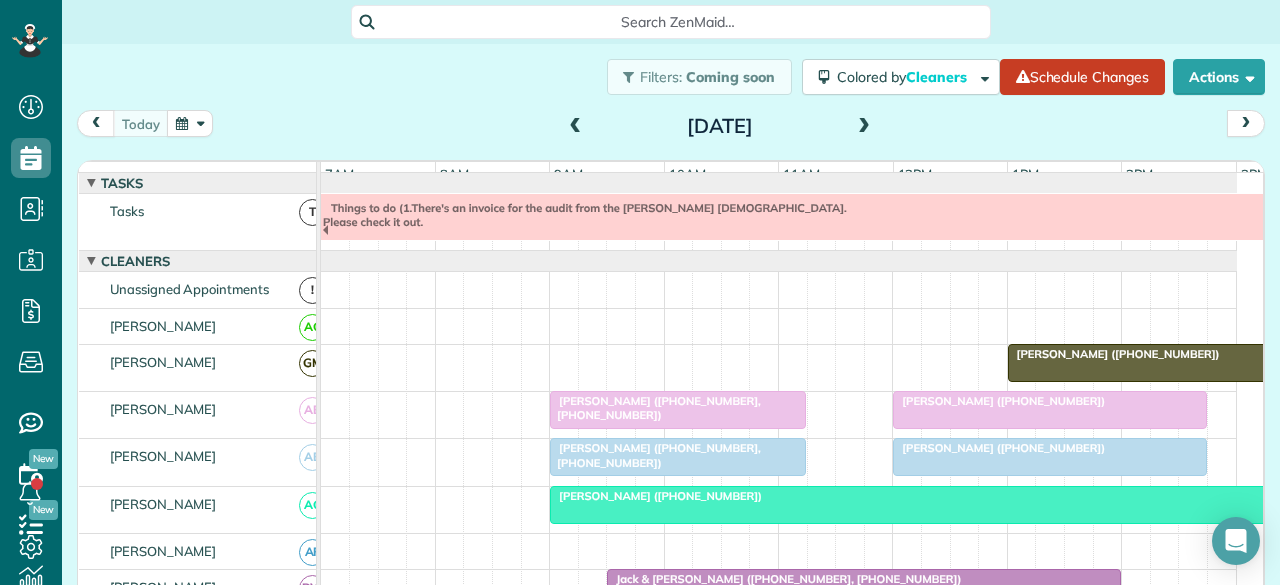 scroll, scrollTop: 21, scrollLeft: 0, axis: vertical 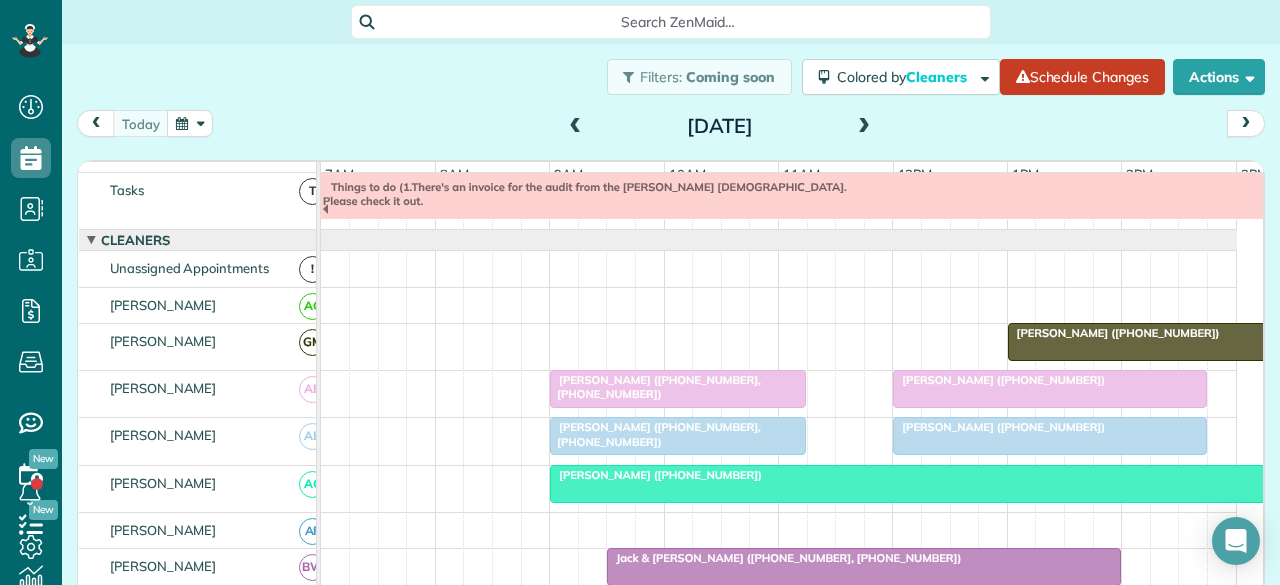 click on "[PERSON_NAME] ([PHONE_NUMBER], [PHONE_NUMBER])" at bounding box center (655, 387) 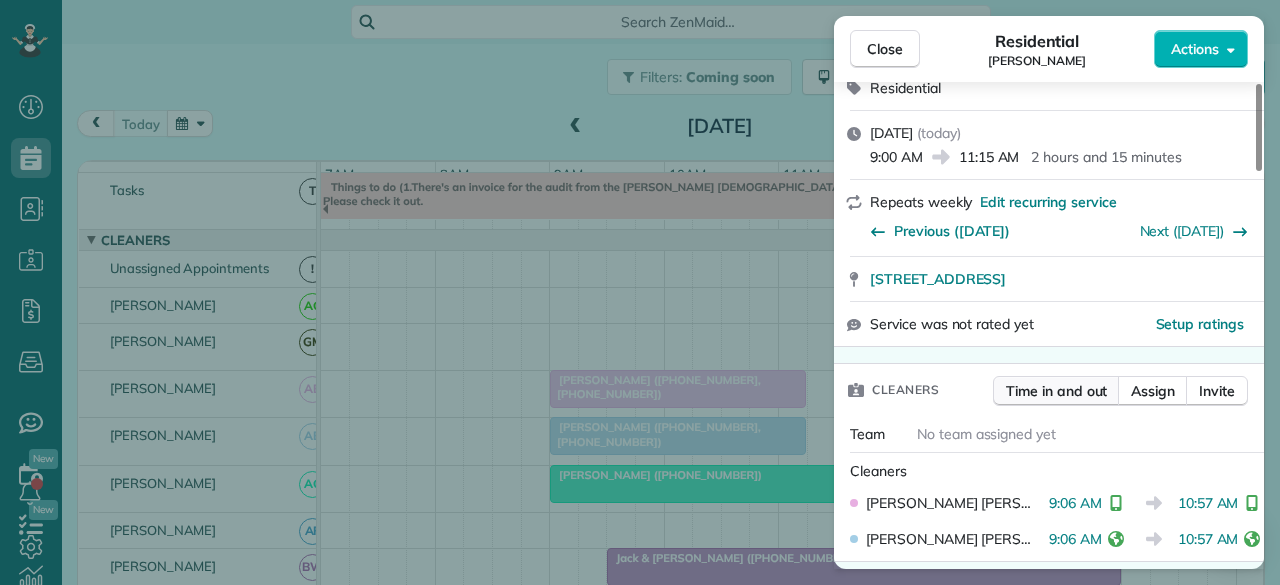 scroll, scrollTop: 400, scrollLeft: 0, axis: vertical 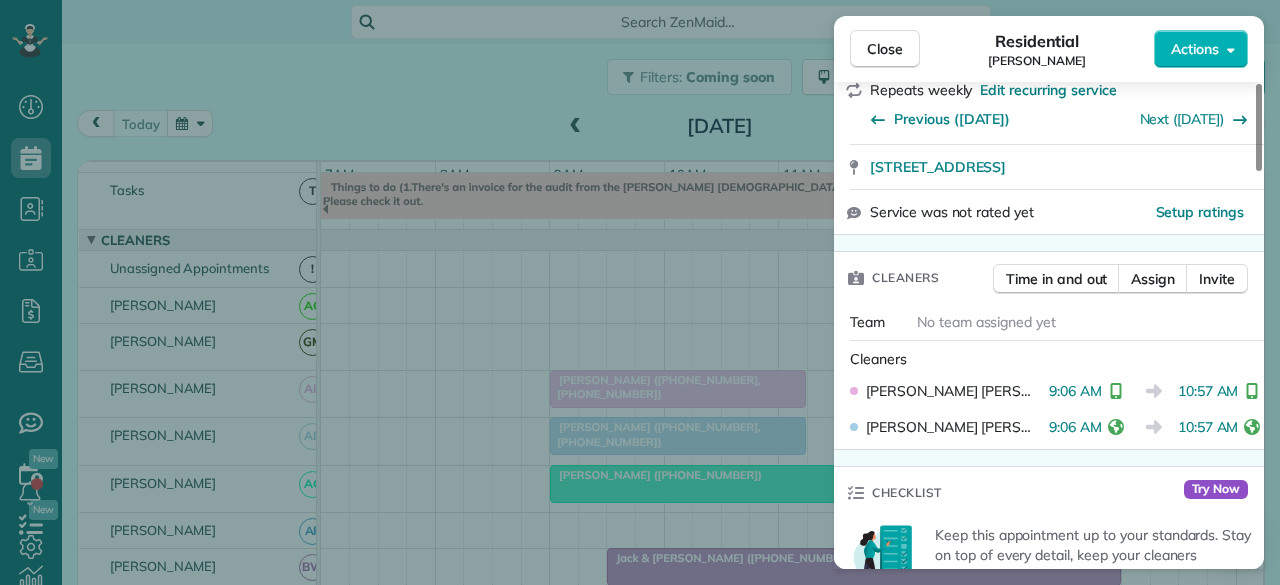 drag, startPoint x: 894, startPoint y: 48, endPoint x: 910, endPoint y: 389, distance: 341.37515 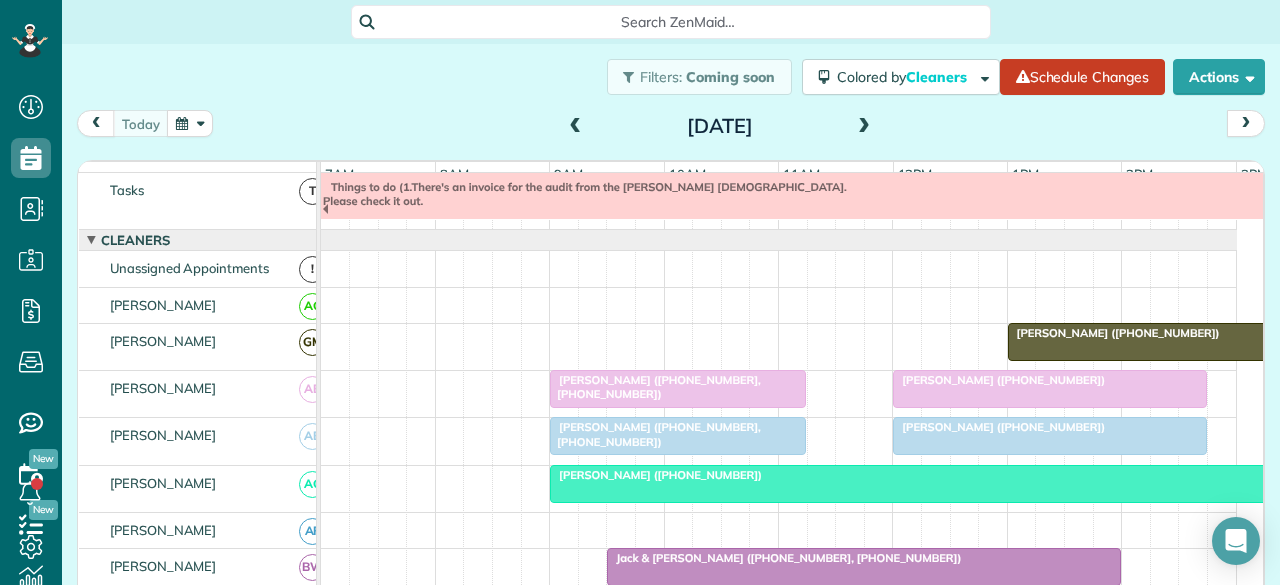 click at bounding box center [1050, 389] 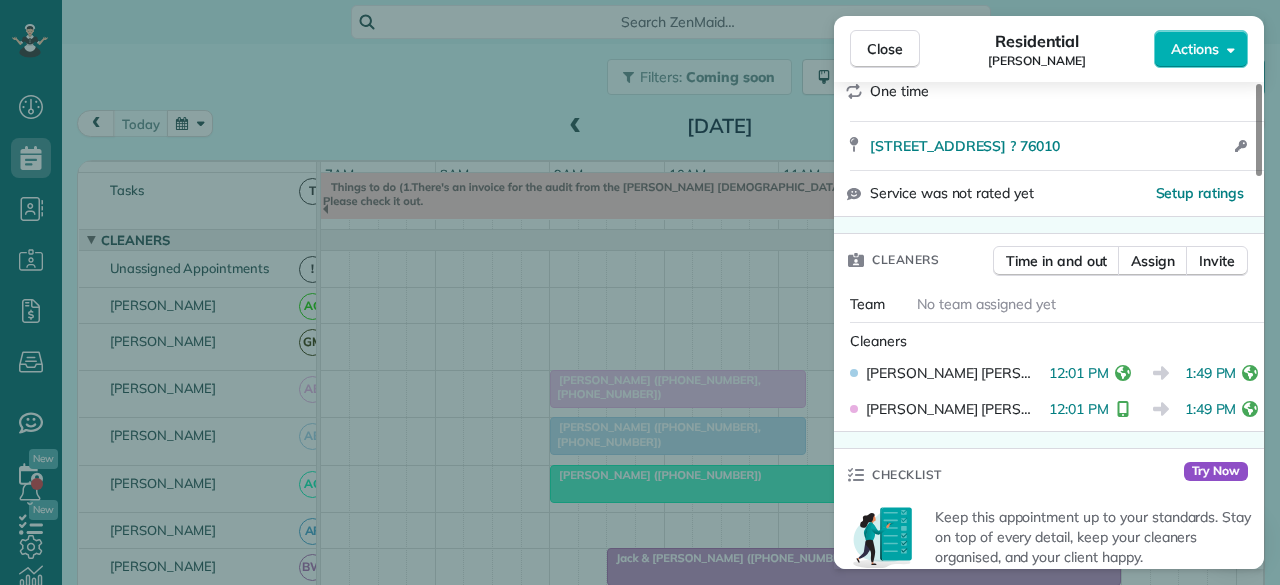 scroll, scrollTop: 400, scrollLeft: 0, axis: vertical 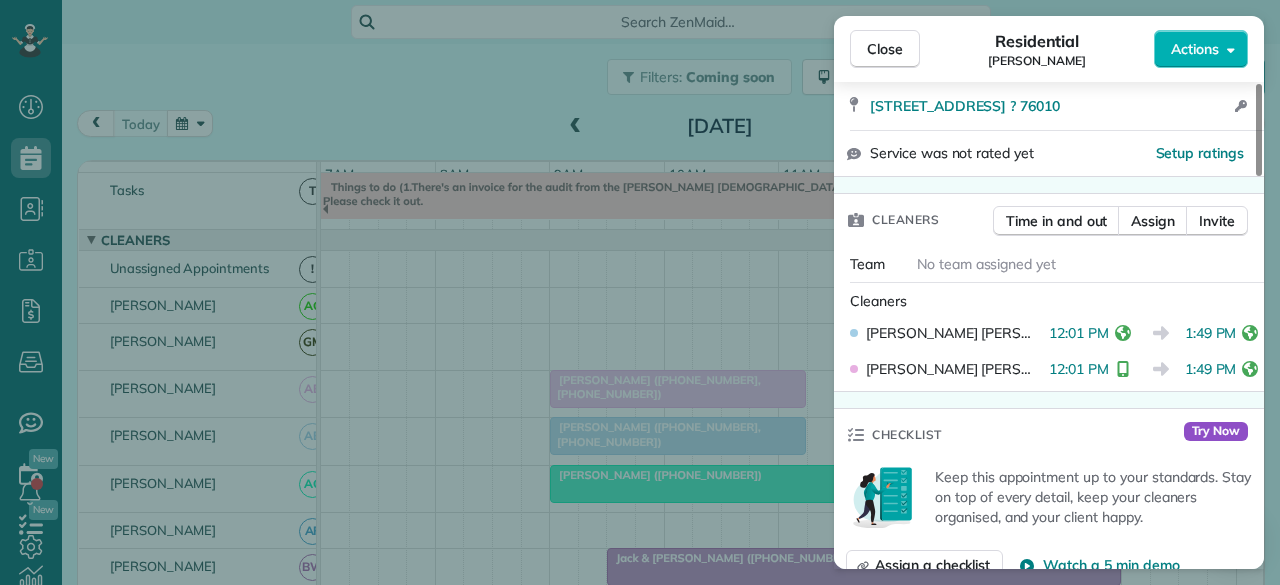 drag, startPoint x: 874, startPoint y: 47, endPoint x: 531, endPoint y: 250, distance: 398.56995 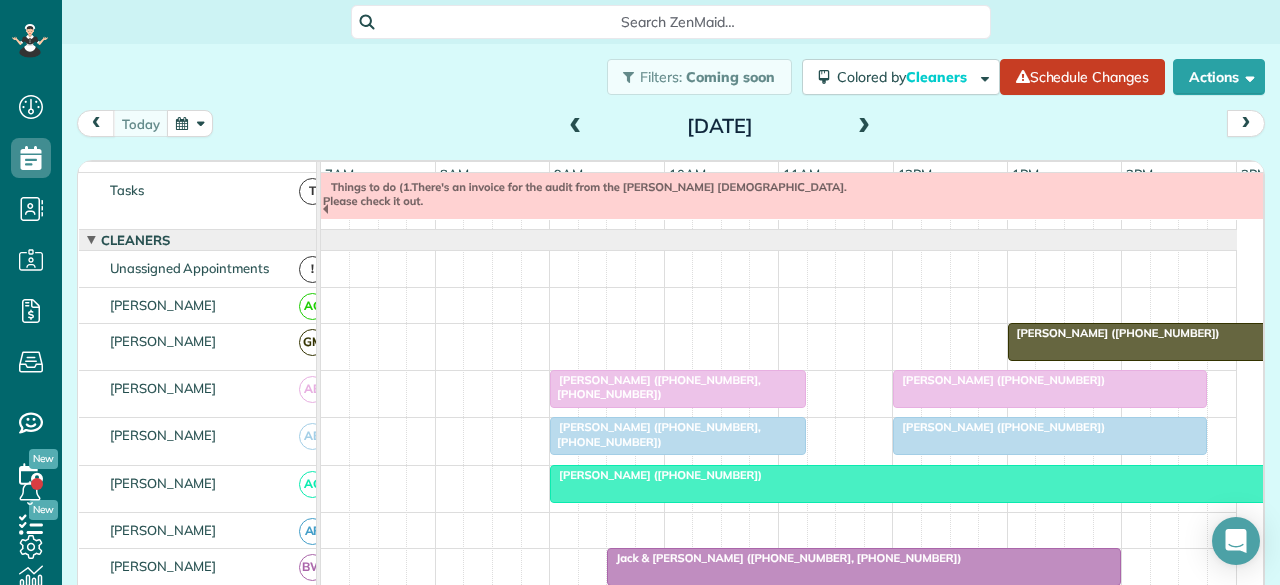 scroll, scrollTop: 121, scrollLeft: 0, axis: vertical 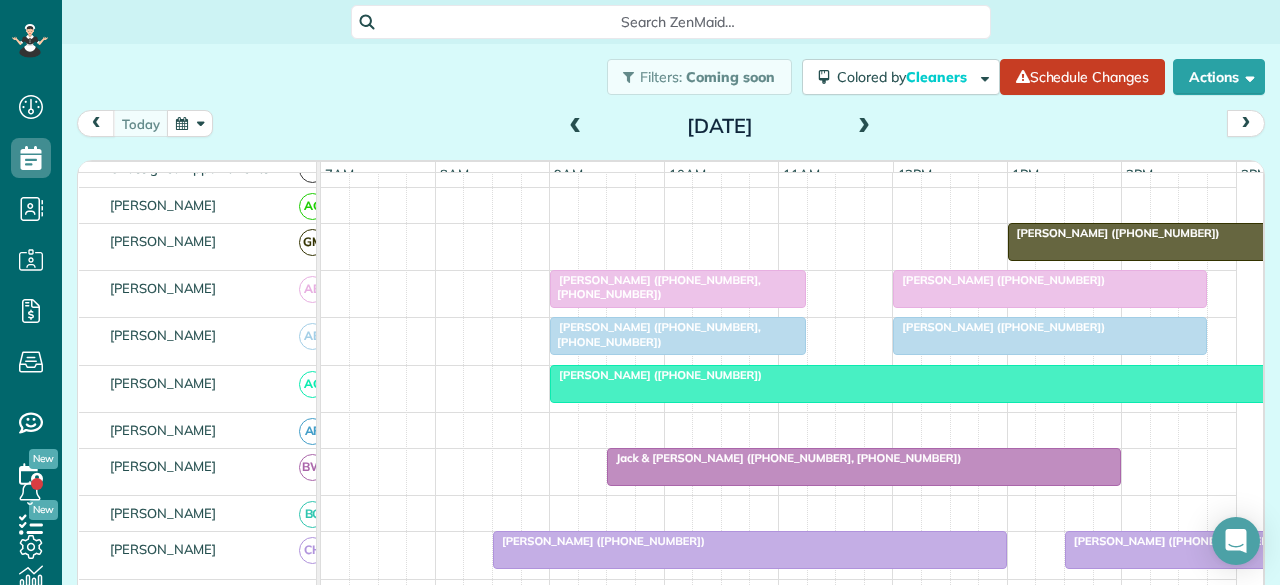 click on "[PERSON_NAME] ([PHONE_NUMBER])" at bounding box center (656, 375) 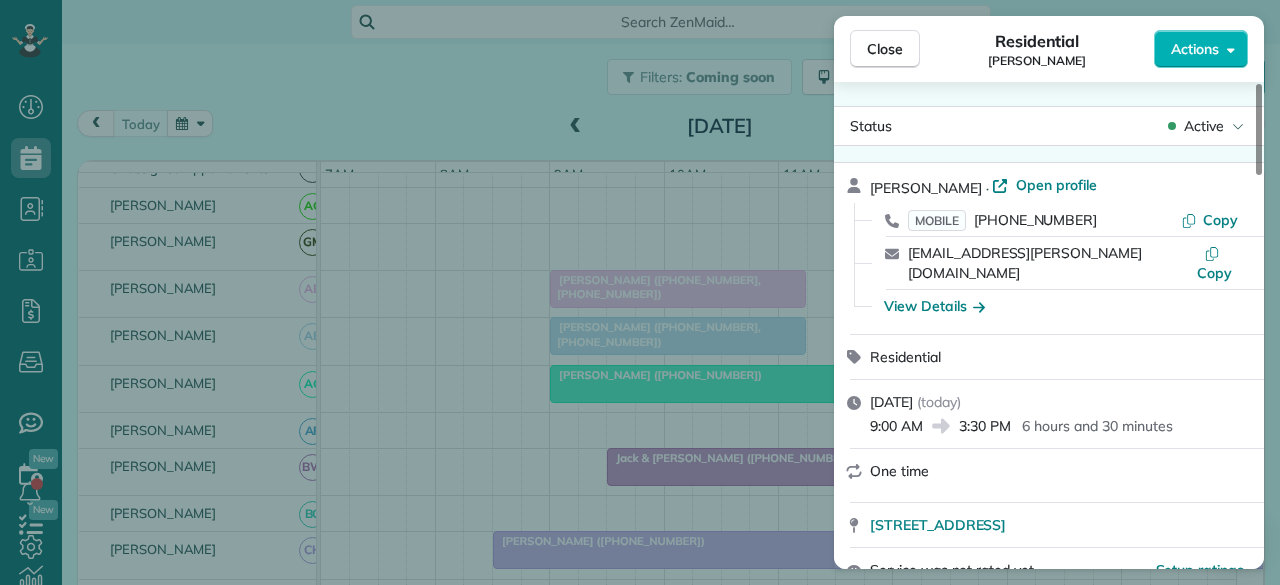scroll, scrollTop: 0, scrollLeft: 0, axis: both 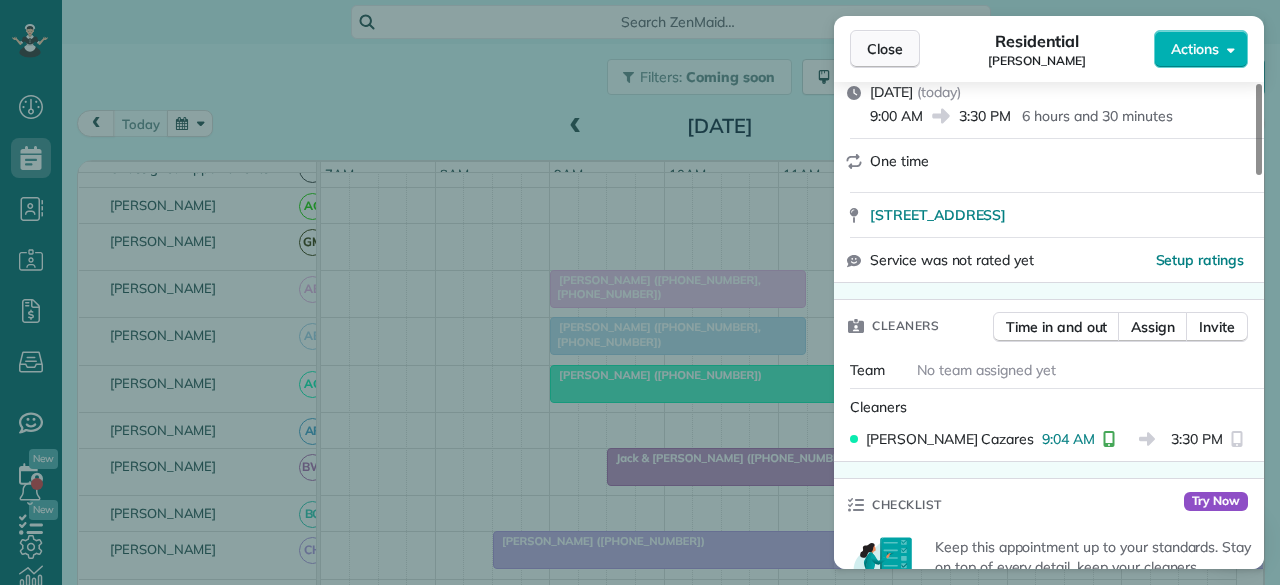click on "Close" at bounding box center [885, 49] 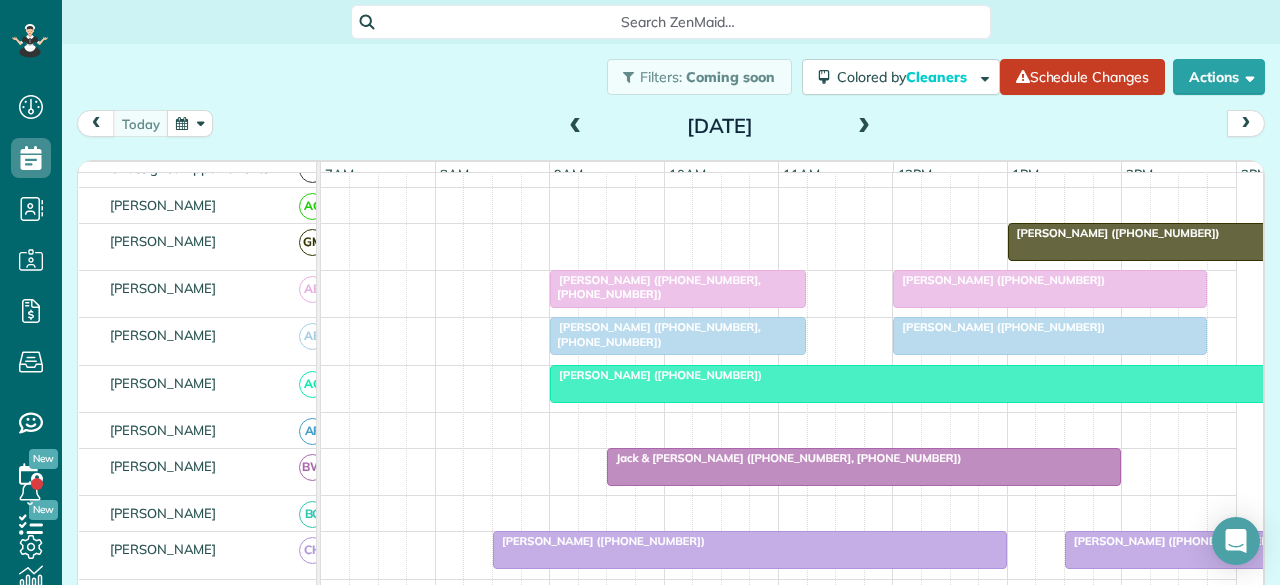 click on "Jack & [PERSON_NAME] ([PHONE_NUMBER], [PHONE_NUMBER])" at bounding box center (784, 458) 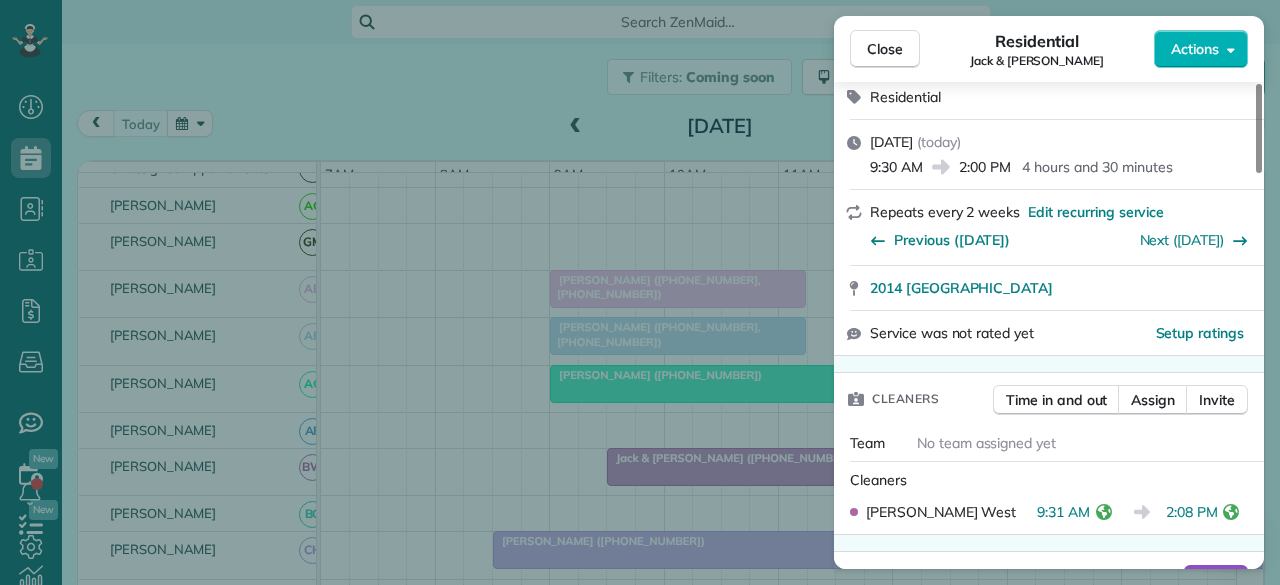 scroll, scrollTop: 300, scrollLeft: 0, axis: vertical 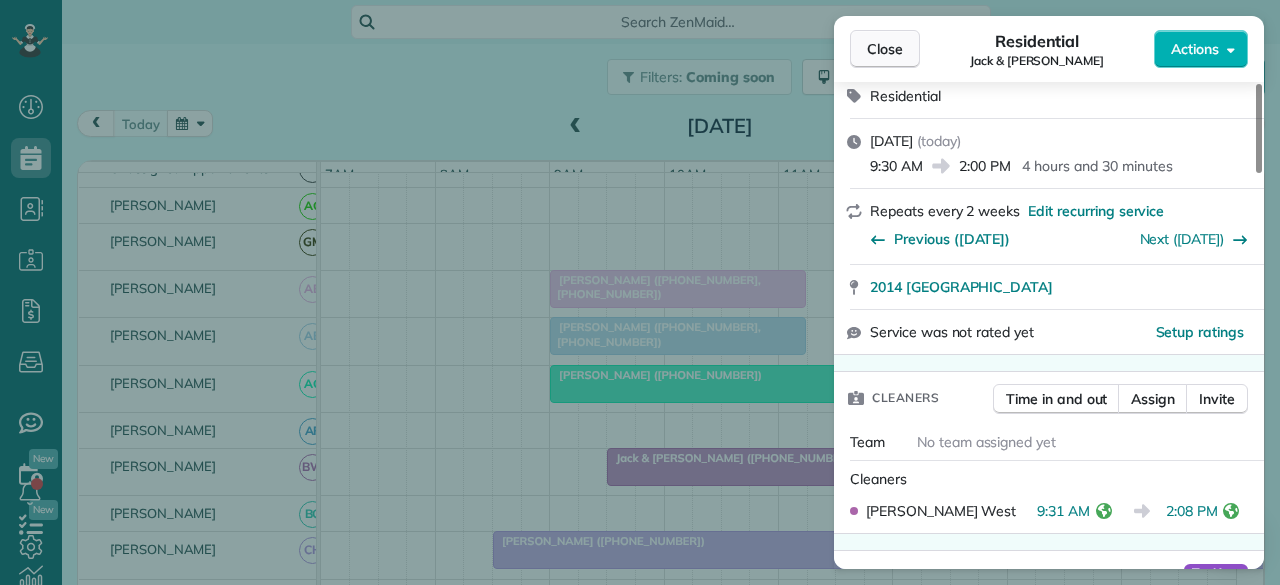 click on "Close" at bounding box center (885, 49) 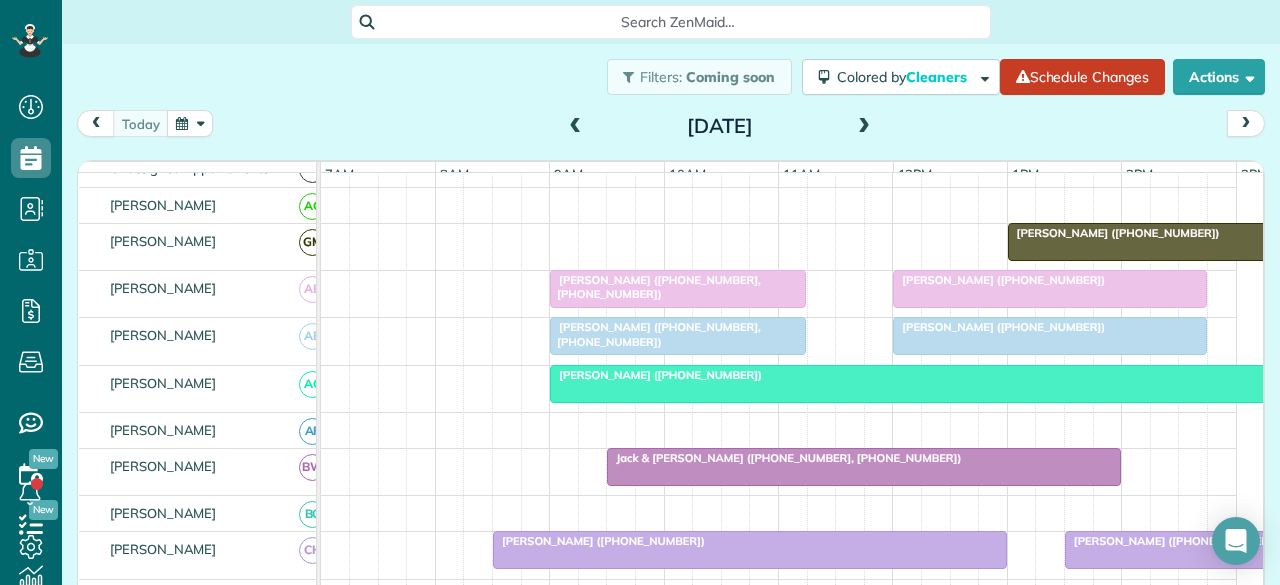 scroll, scrollTop: 190, scrollLeft: 0, axis: vertical 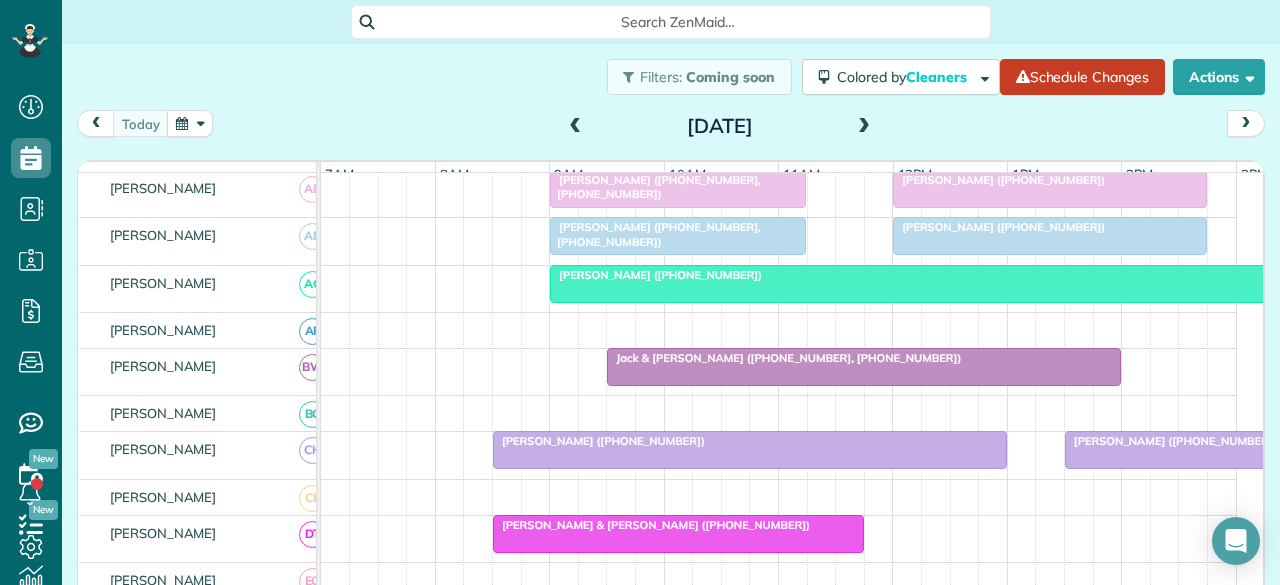 click on "[PERSON_NAME] ([PHONE_NUMBER])" at bounding box center (599, 441) 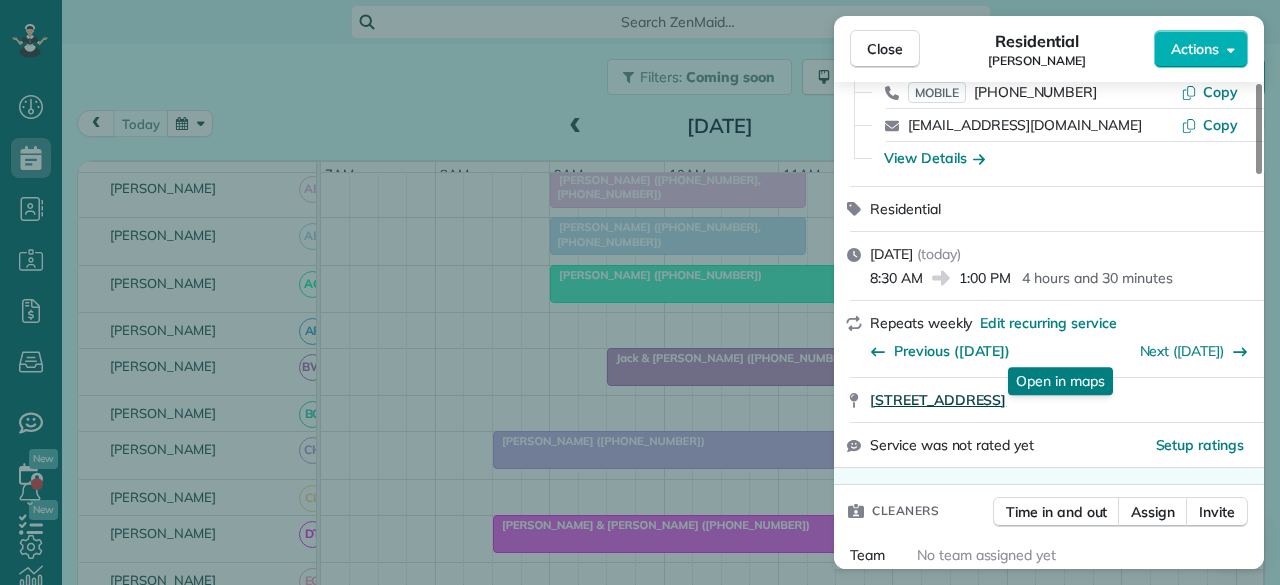 scroll, scrollTop: 200, scrollLeft: 0, axis: vertical 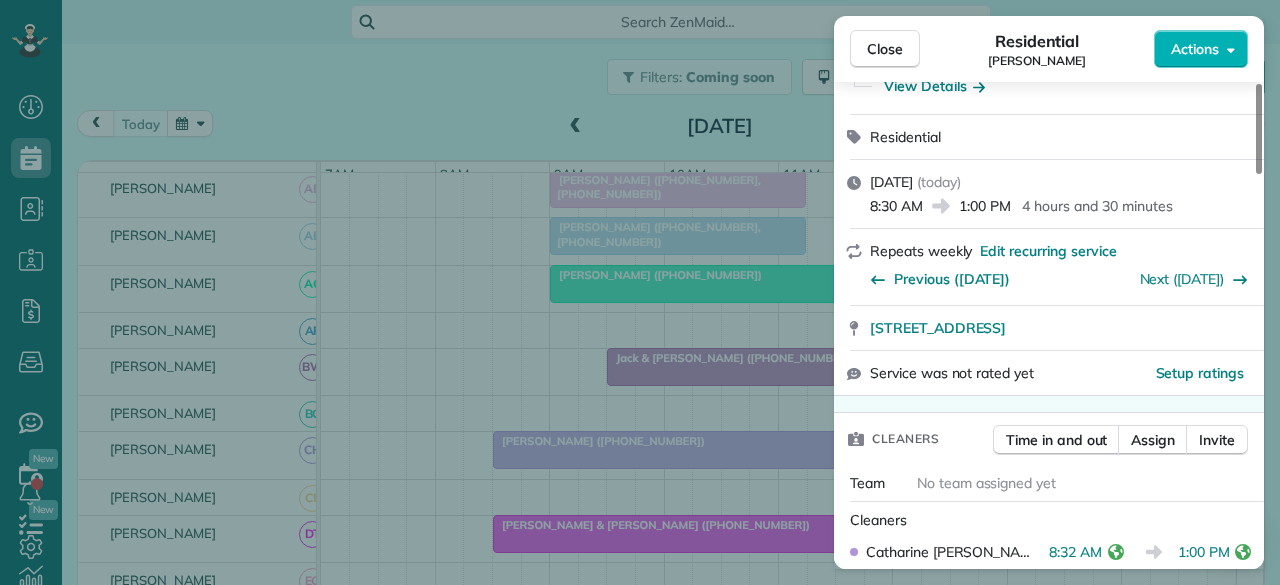 drag, startPoint x: 894, startPoint y: 44, endPoint x: 898, endPoint y: 382, distance: 338.02368 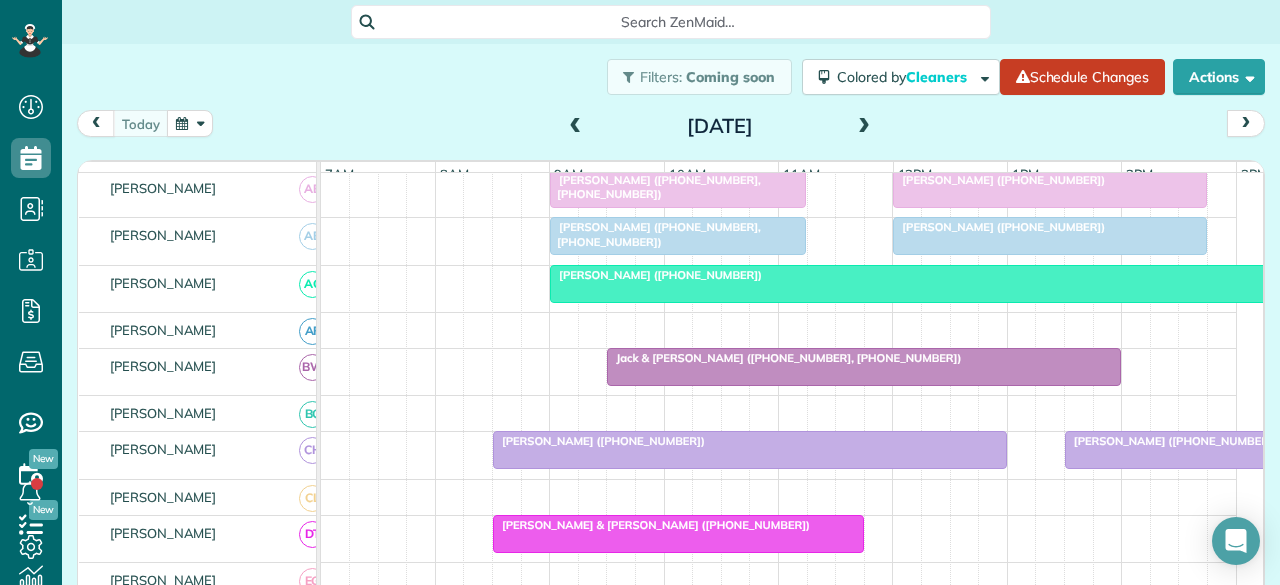 click at bounding box center [1236, 450] 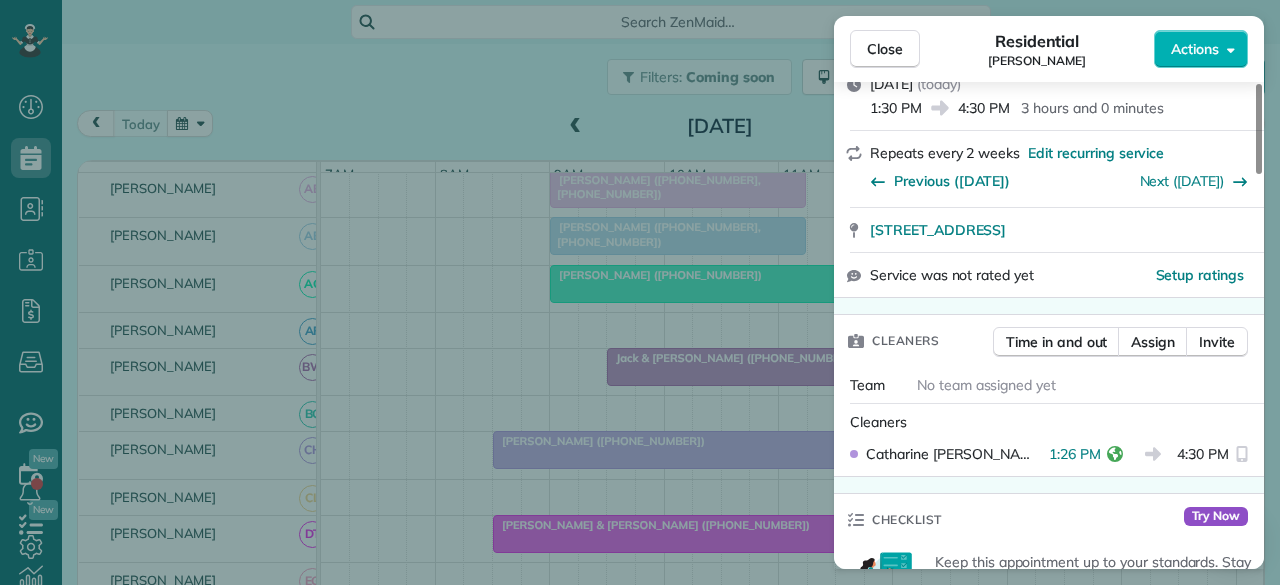 scroll, scrollTop: 300, scrollLeft: 0, axis: vertical 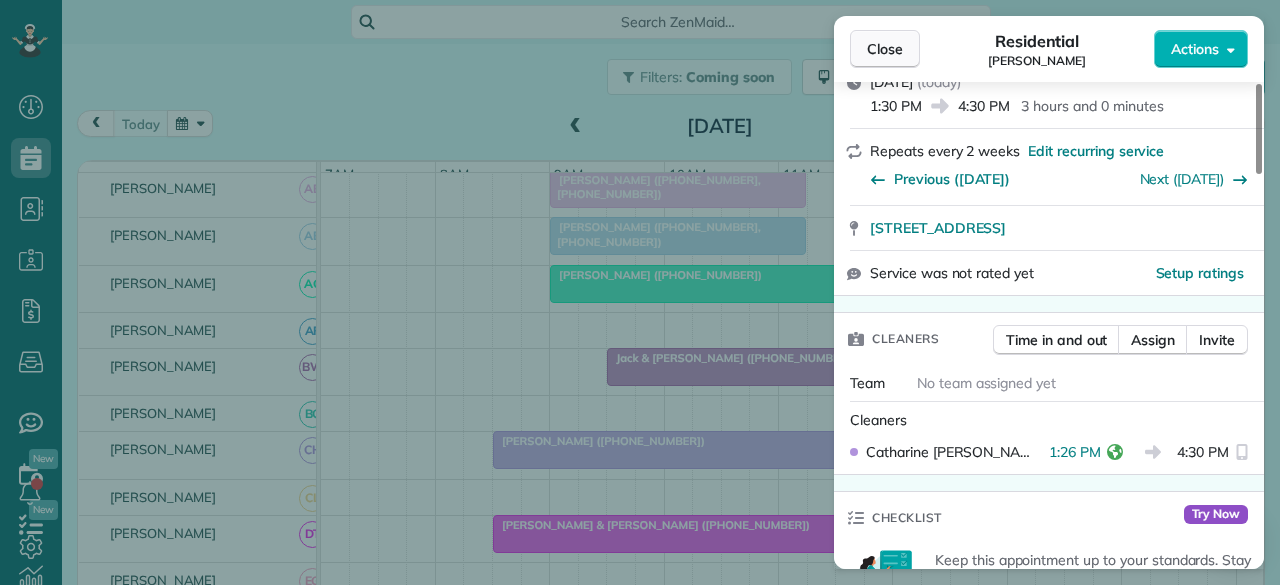 click on "Close" at bounding box center [885, 49] 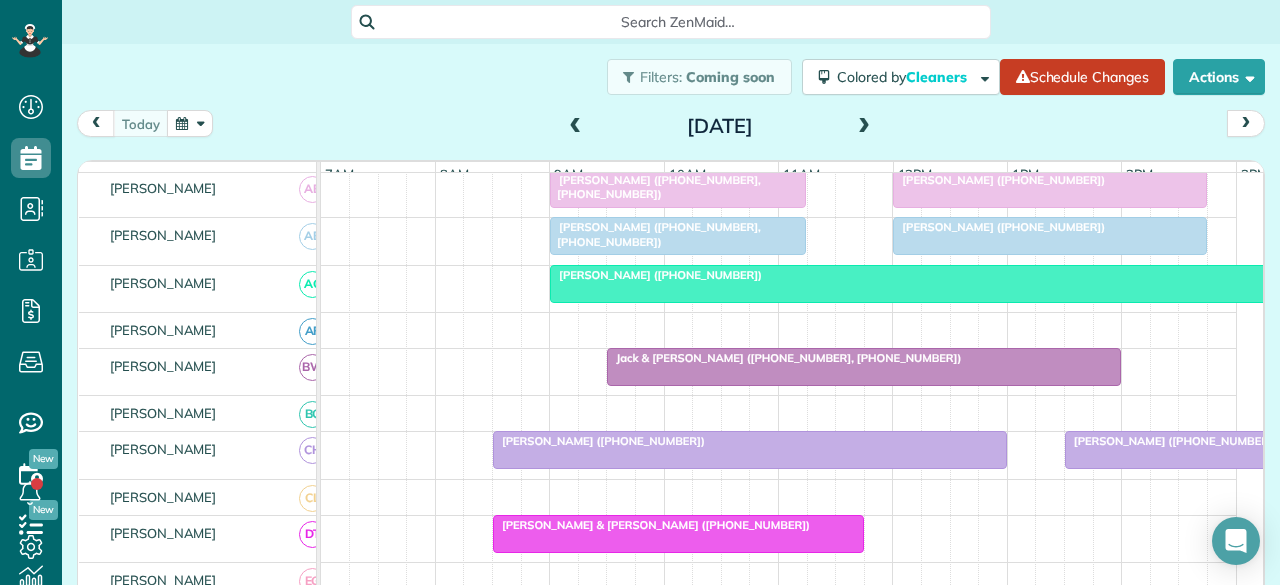 scroll, scrollTop: 321, scrollLeft: 0, axis: vertical 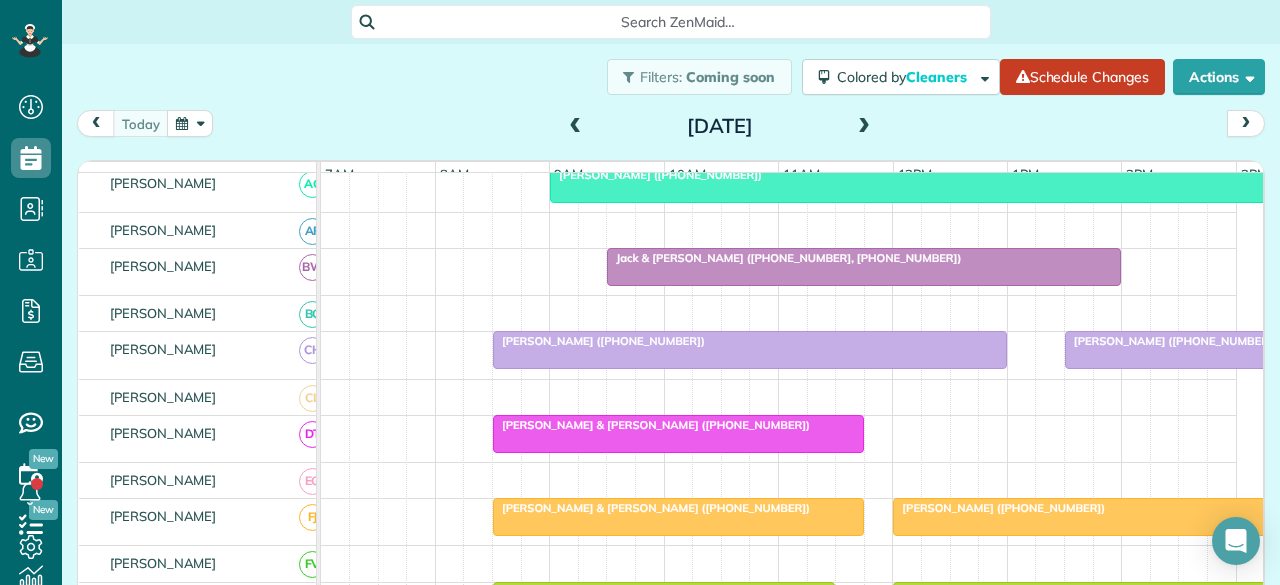 click at bounding box center [678, 434] 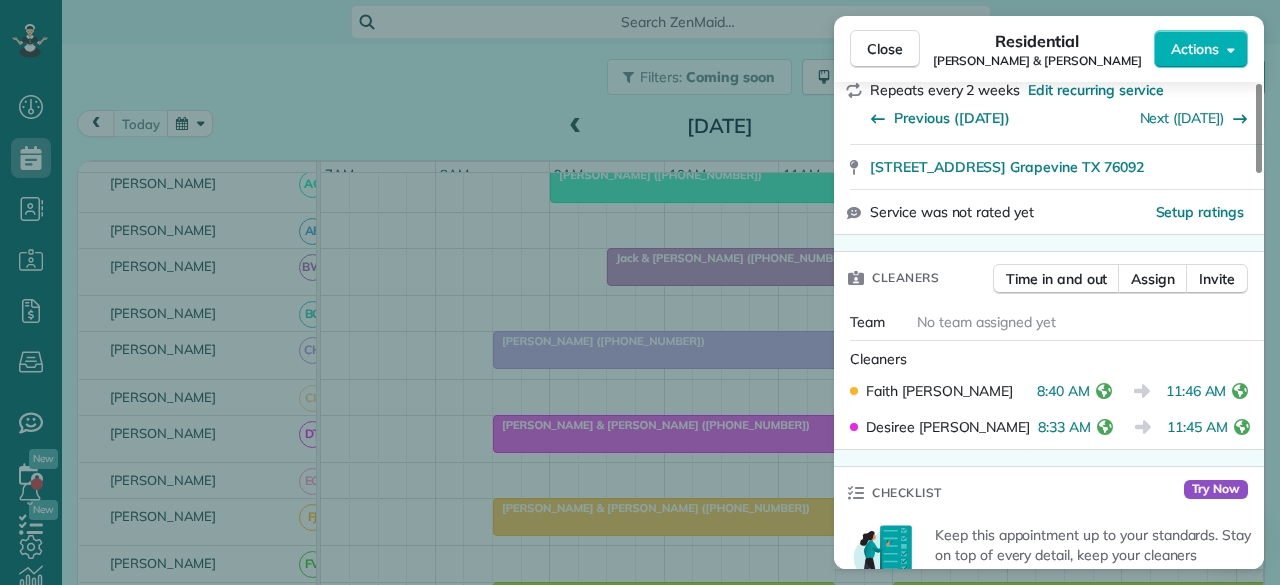 scroll, scrollTop: 400, scrollLeft: 0, axis: vertical 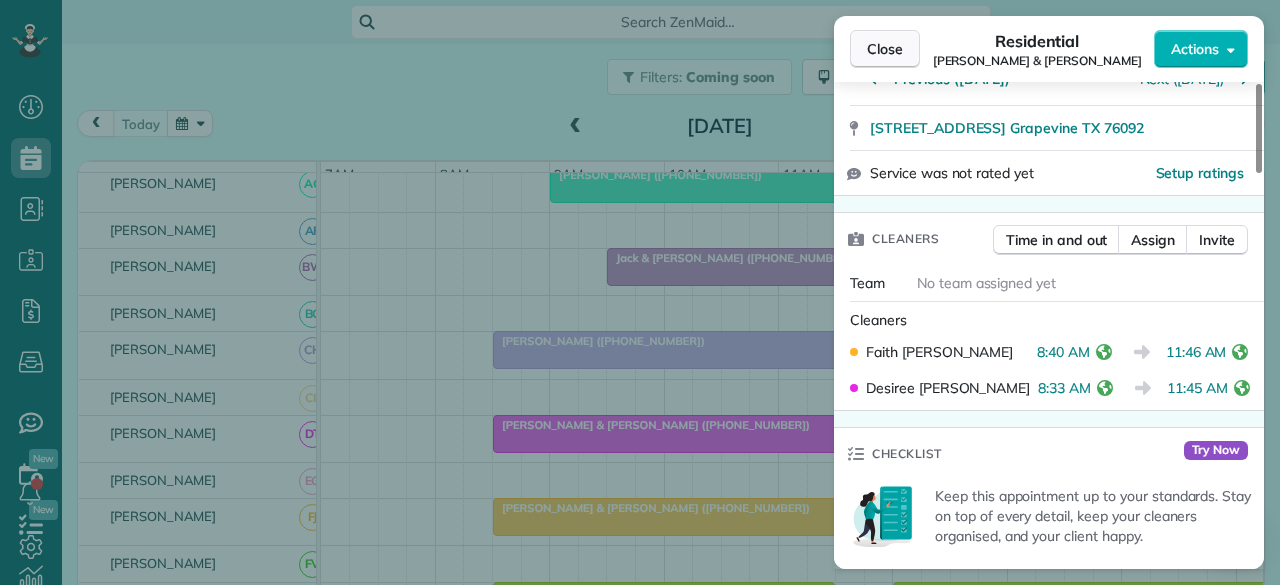 click on "Close" at bounding box center (885, 49) 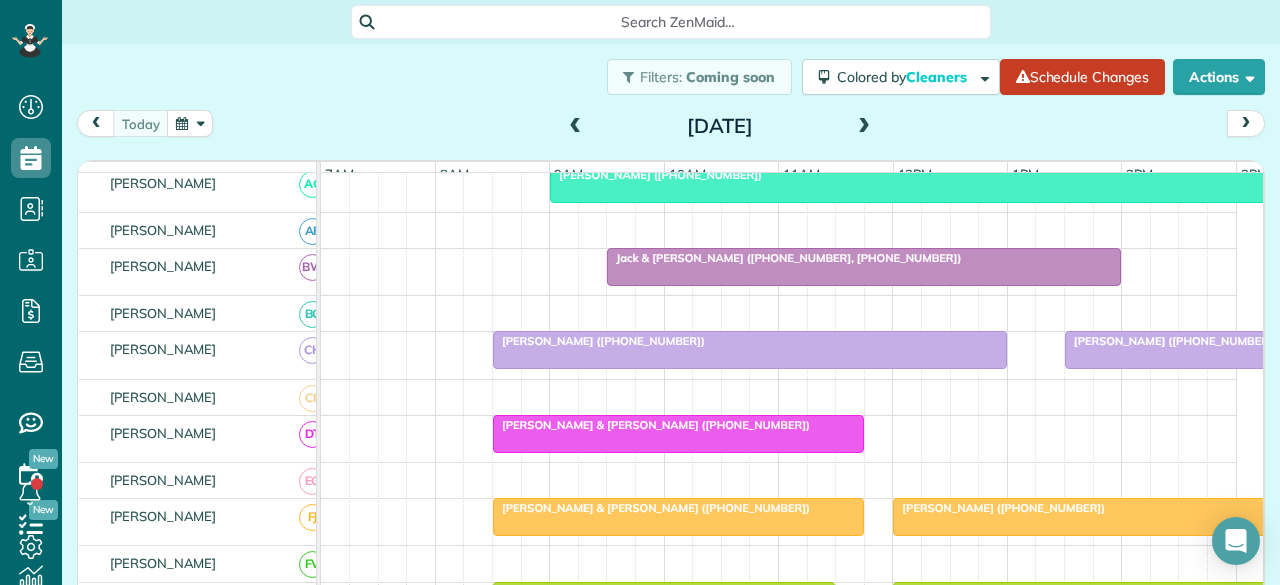 scroll, scrollTop: 400, scrollLeft: 0, axis: vertical 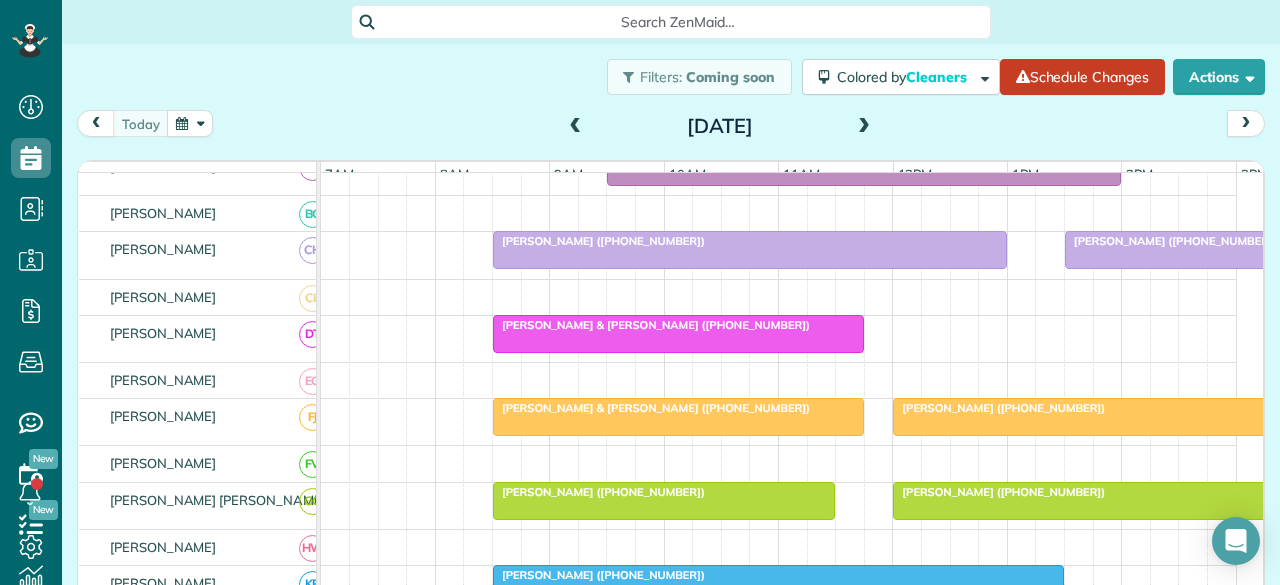 click on "[PERSON_NAME] & [PERSON_NAME] ([PHONE_NUMBER])" at bounding box center (651, 408) 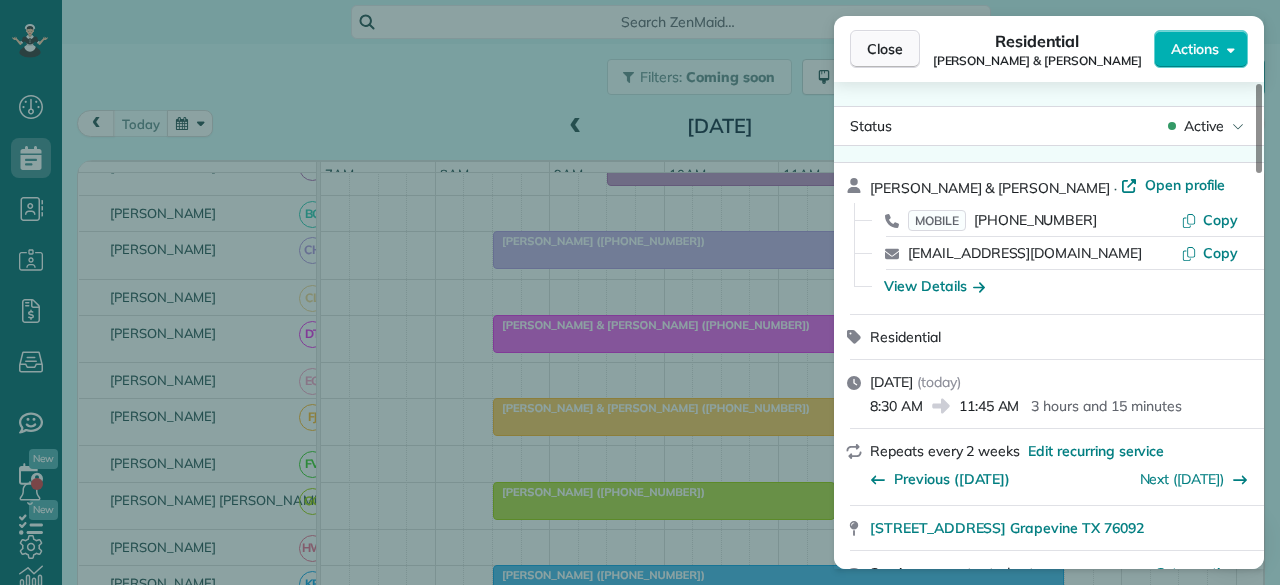 click on "Close" at bounding box center (885, 49) 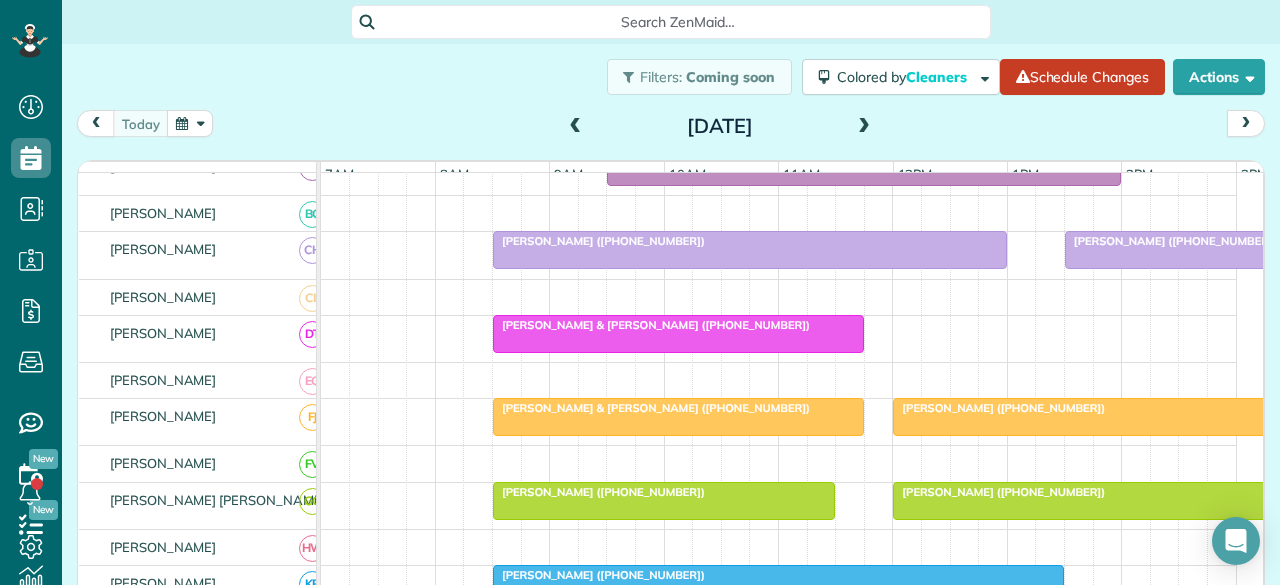 click on "[PERSON_NAME] ([PHONE_NUMBER])" at bounding box center (999, 408) 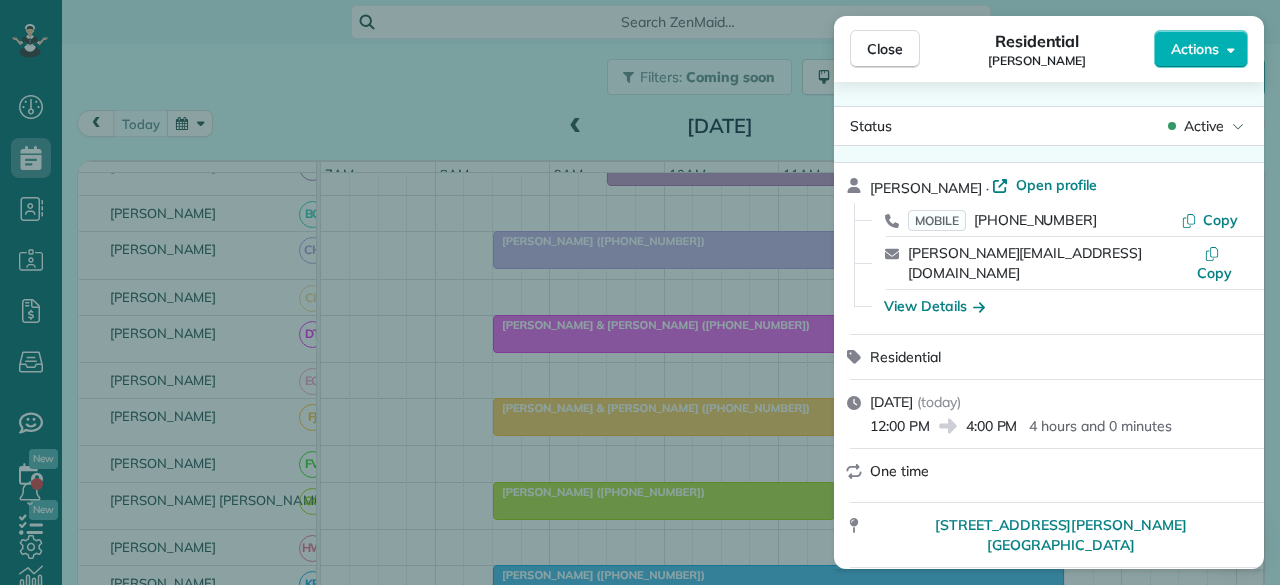 scroll, scrollTop: 0, scrollLeft: 0, axis: both 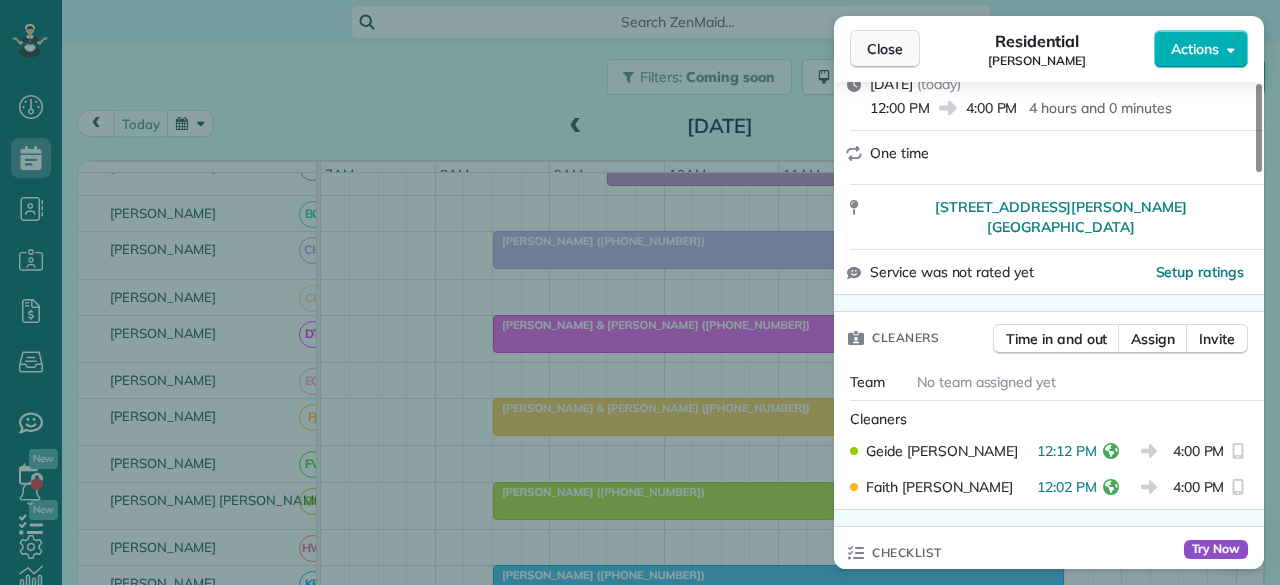 click on "Close" at bounding box center (885, 49) 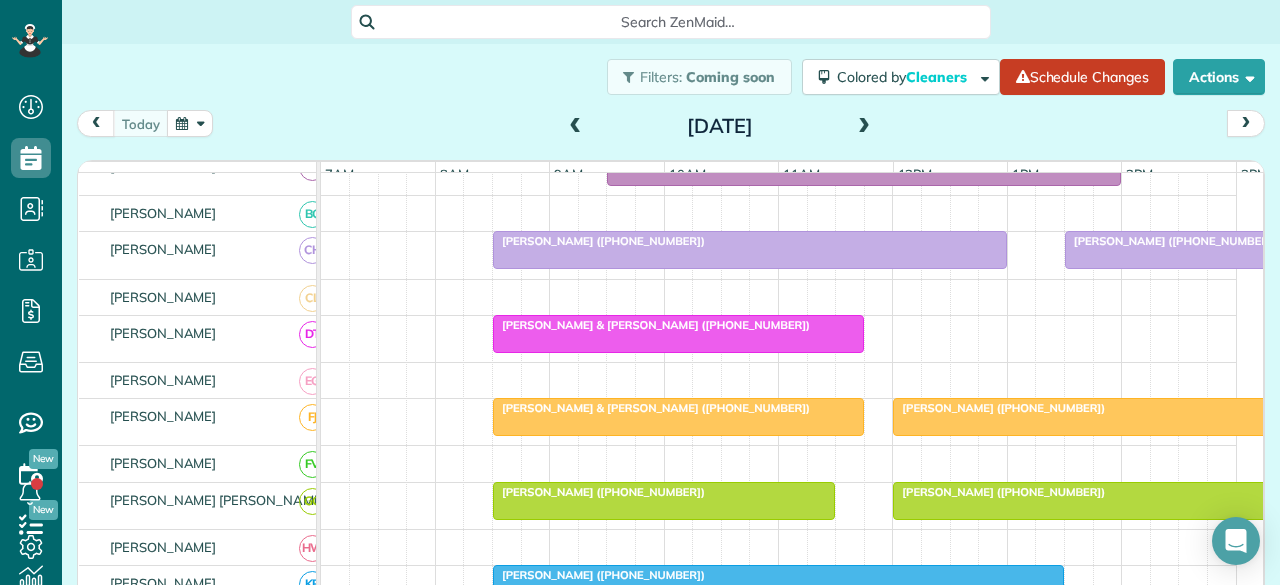 click on "[PERSON_NAME] ([PHONE_NUMBER])" at bounding box center (599, 492) 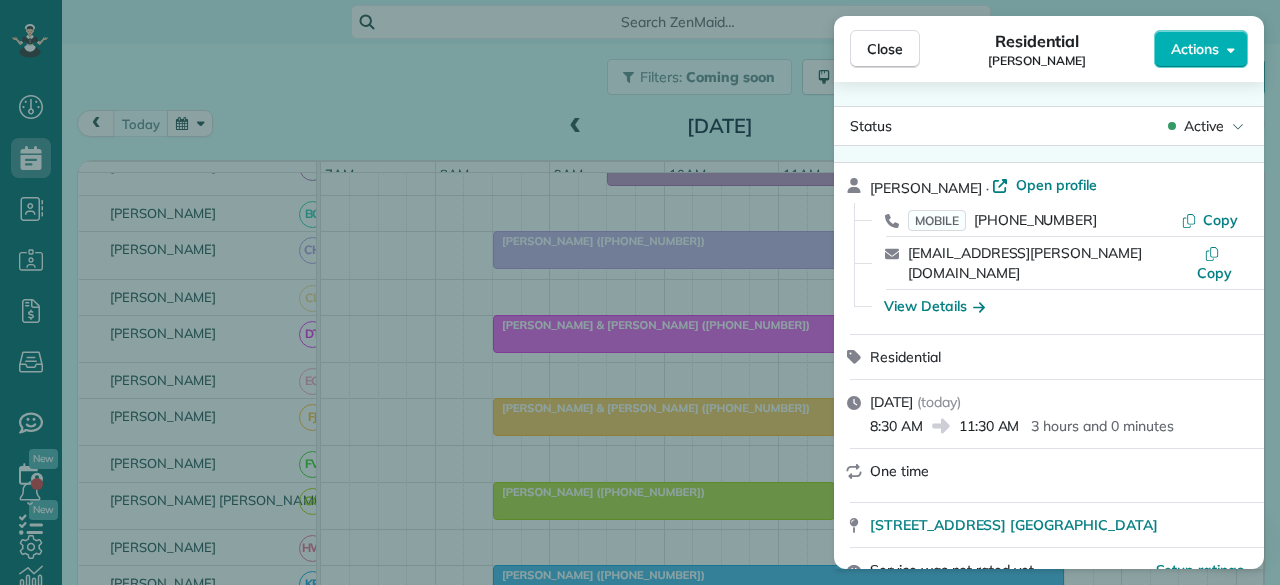 scroll, scrollTop: 0, scrollLeft: 0, axis: both 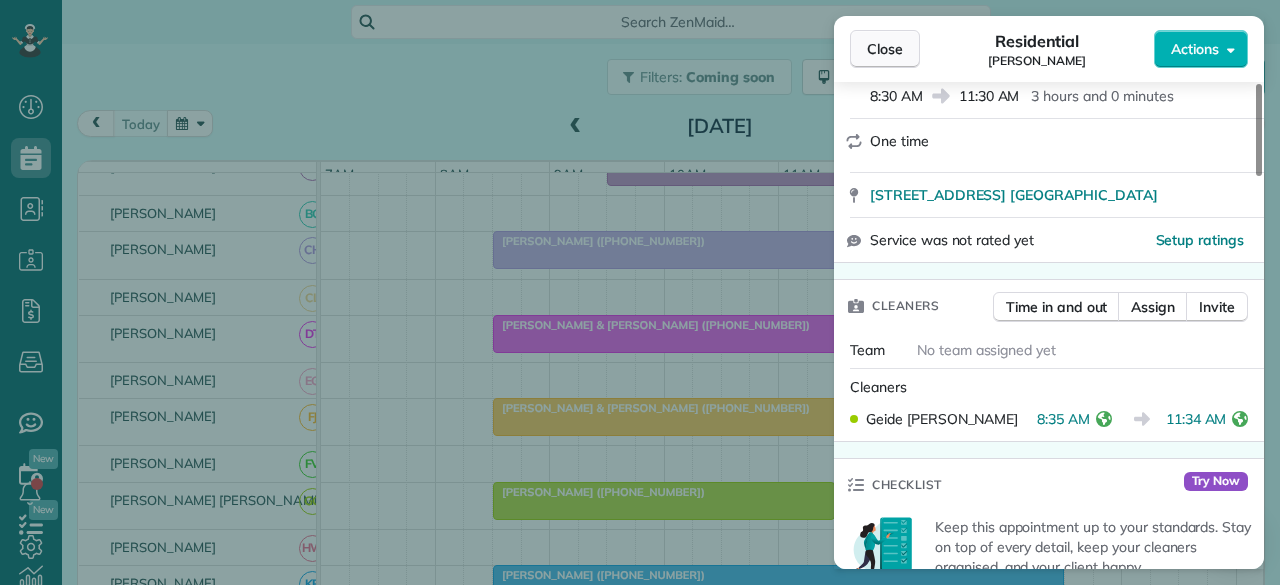 click on "Close" at bounding box center [885, 49] 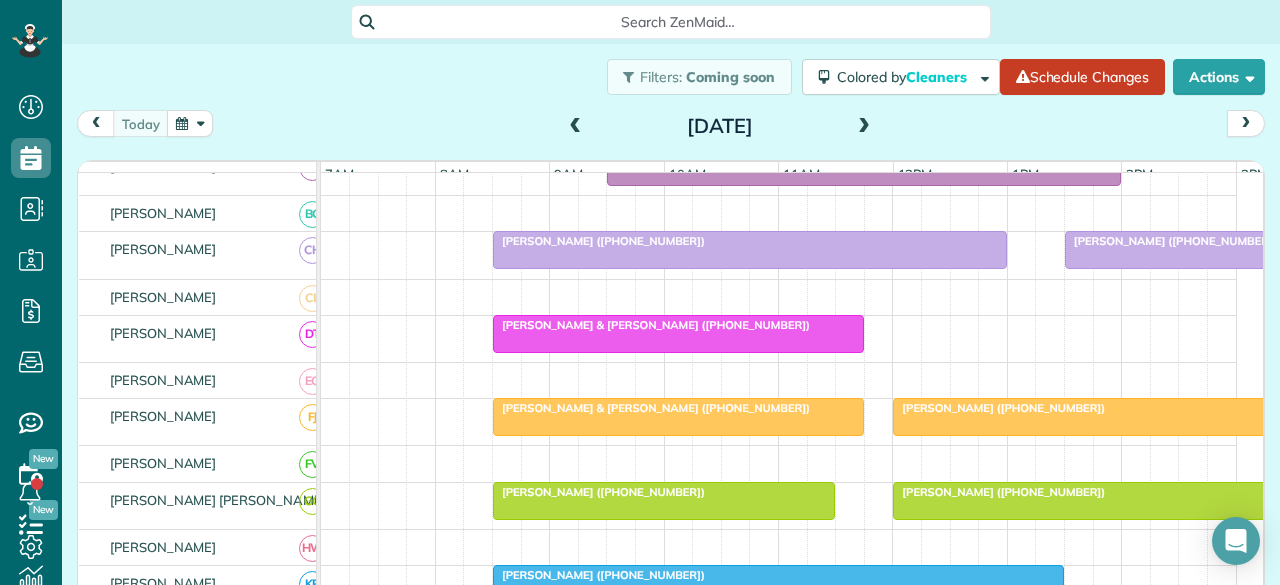 scroll, scrollTop: 490, scrollLeft: 0, axis: vertical 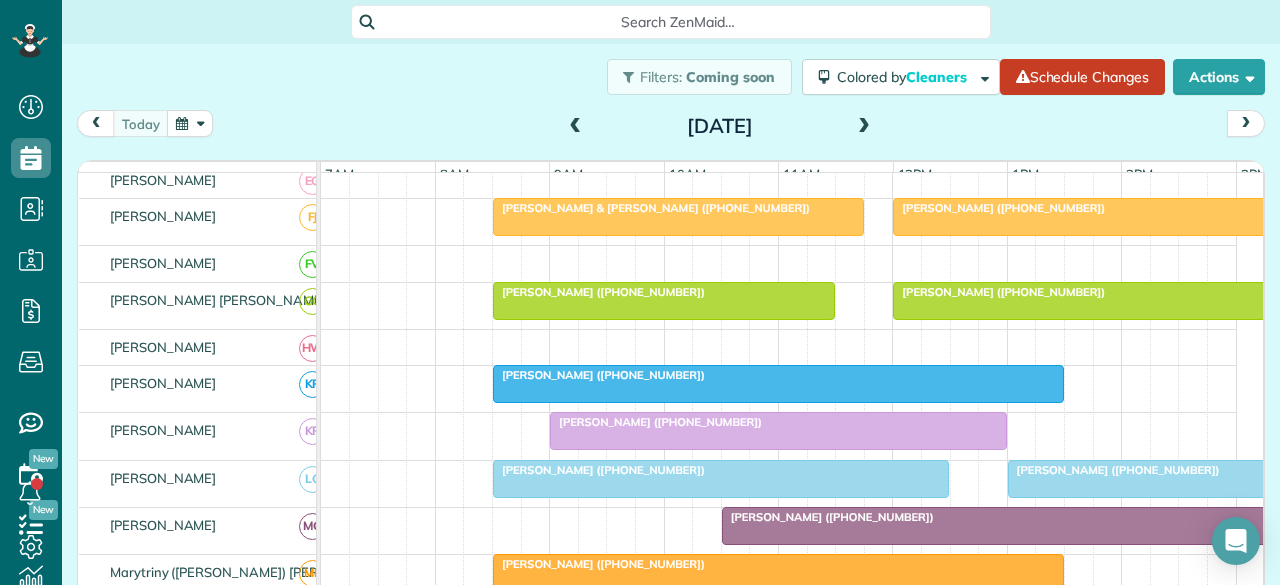 click at bounding box center (778, 384) 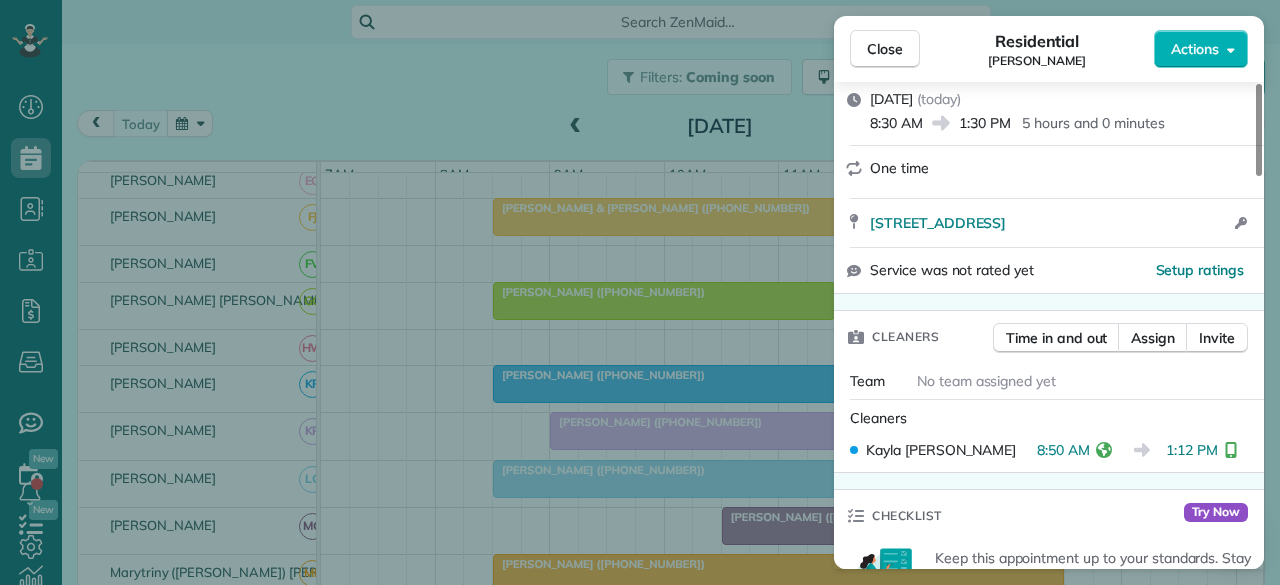 scroll, scrollTop: 400, scrollLeft: 0, axis: vertical 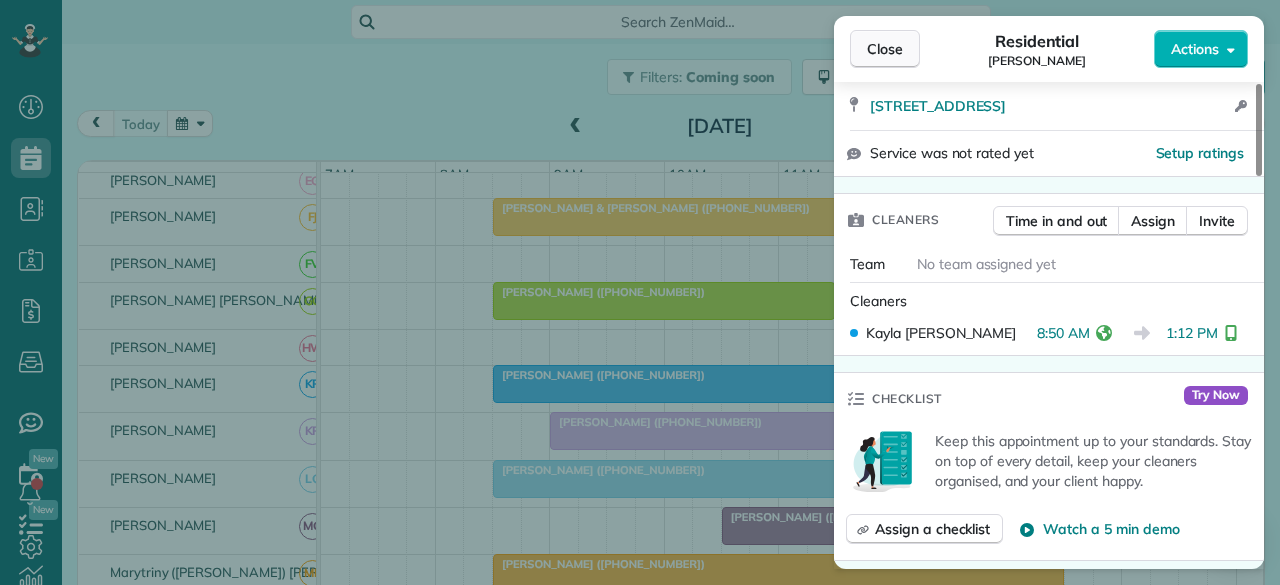 click on "Close" at bounding box center [885, 49] 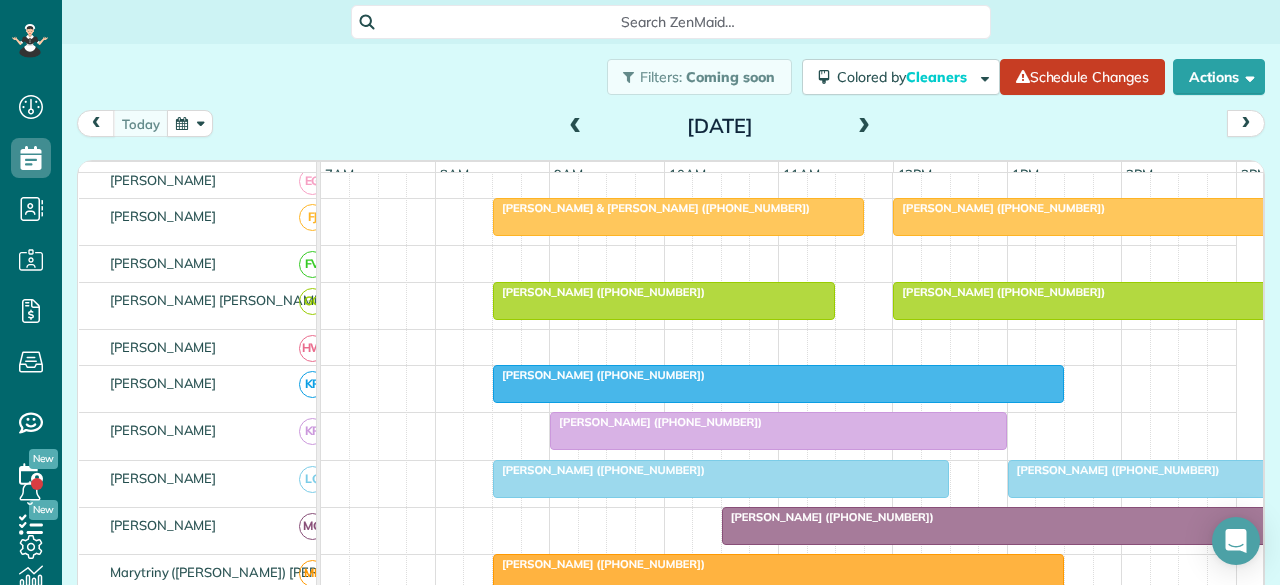 click at bounding box center [778, 431] 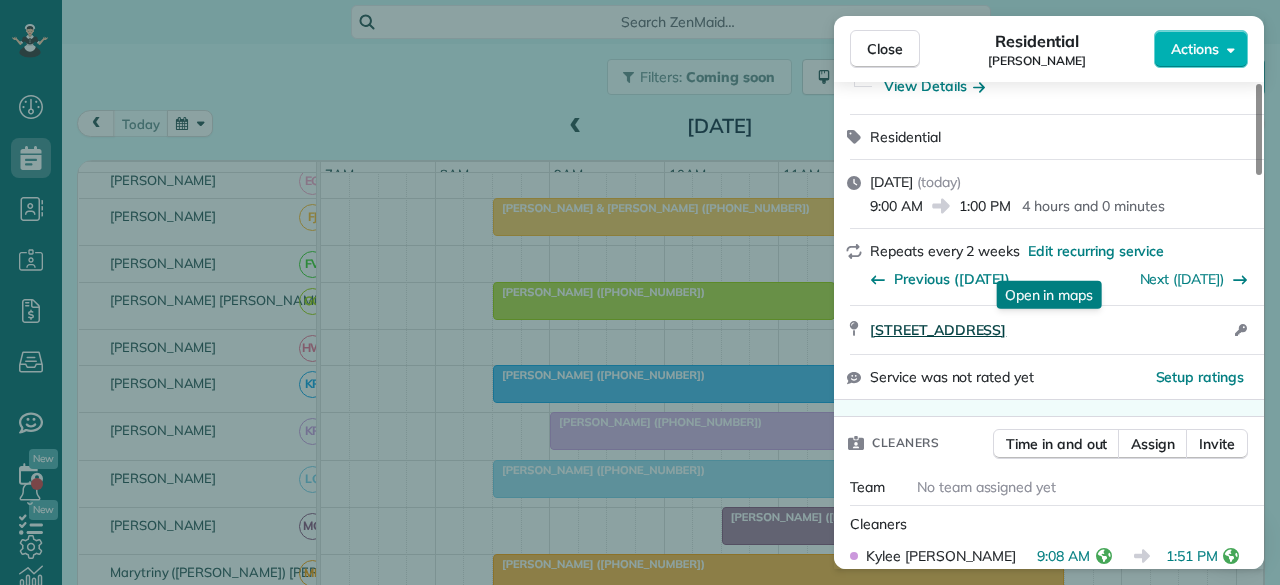 scroll, scrollTop: 300, scrollLeft: 0, axis: vertical 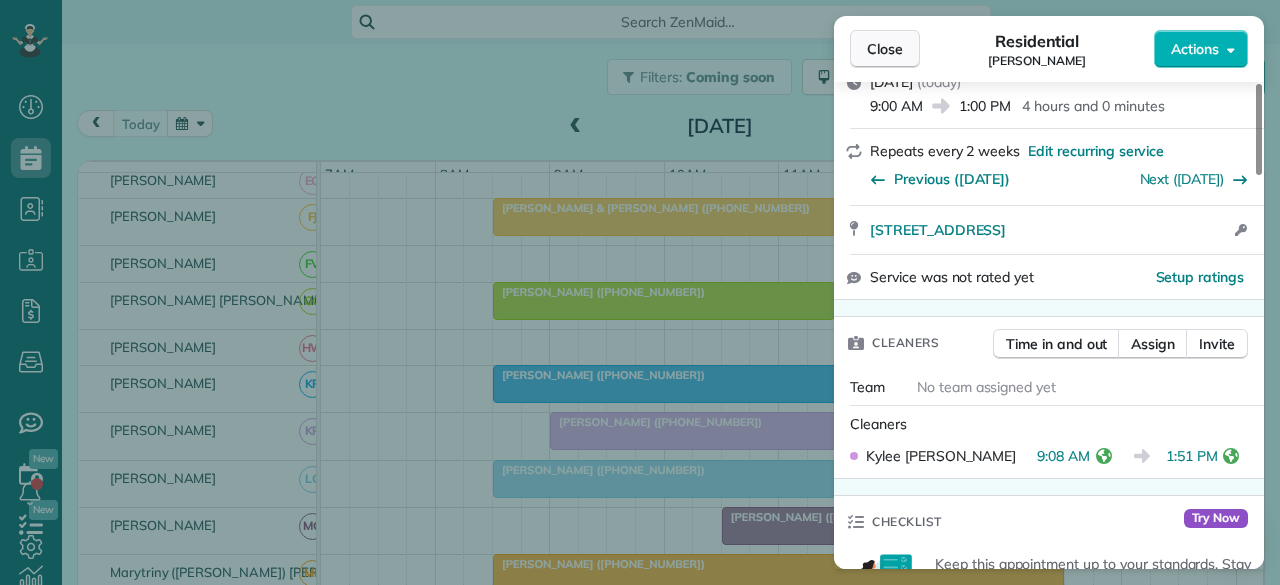 click on "Close" at bounding box center (885, 49) 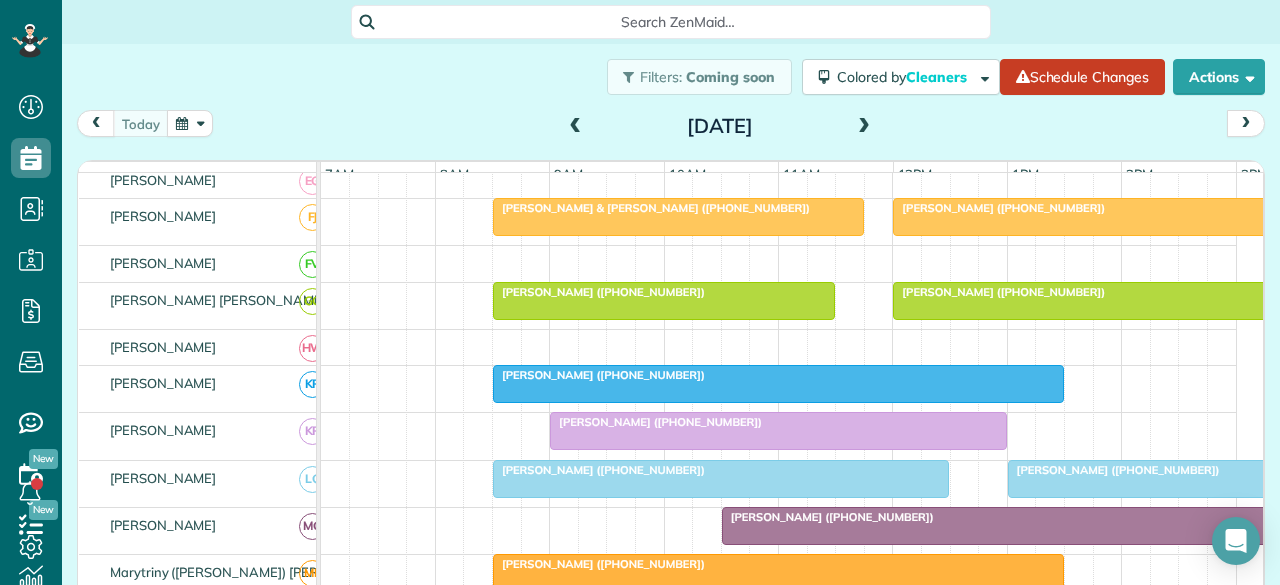 scroll, scrollTop: 721, scrollLeft: 0, axis: vertical 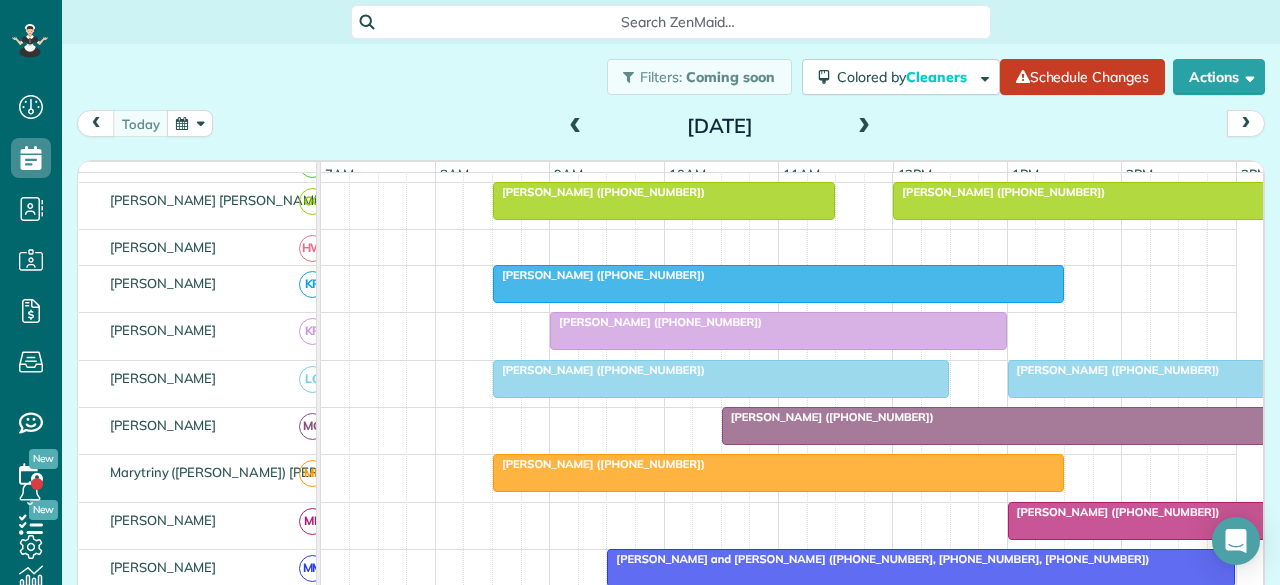 click on "[PERSON_NAME] ([PHONE_NUMBER])" at bounding box center [599, 370] 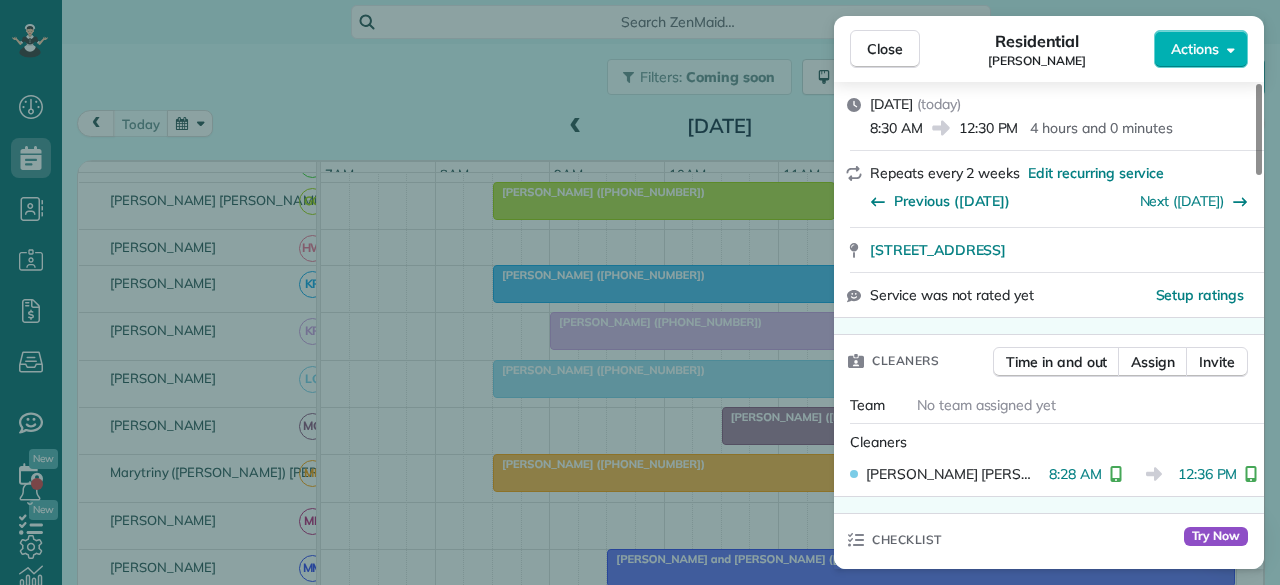 scroll, scrollTop: 300, scrollLeft: 0, axis: vertical 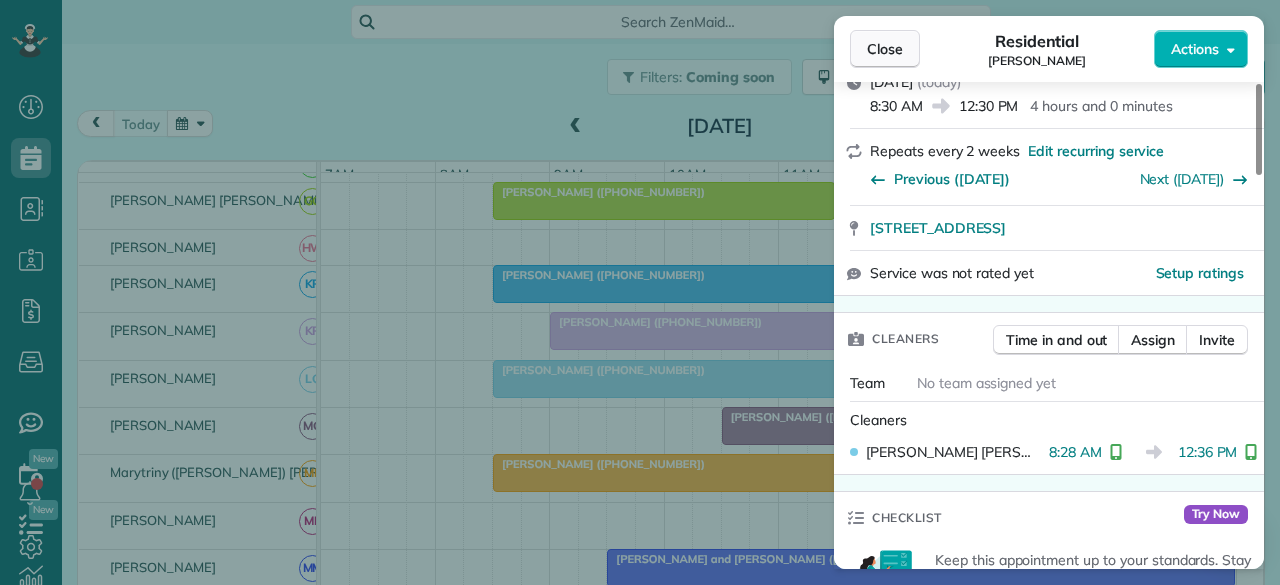 click on "Close" at bounding box center [885, 49] 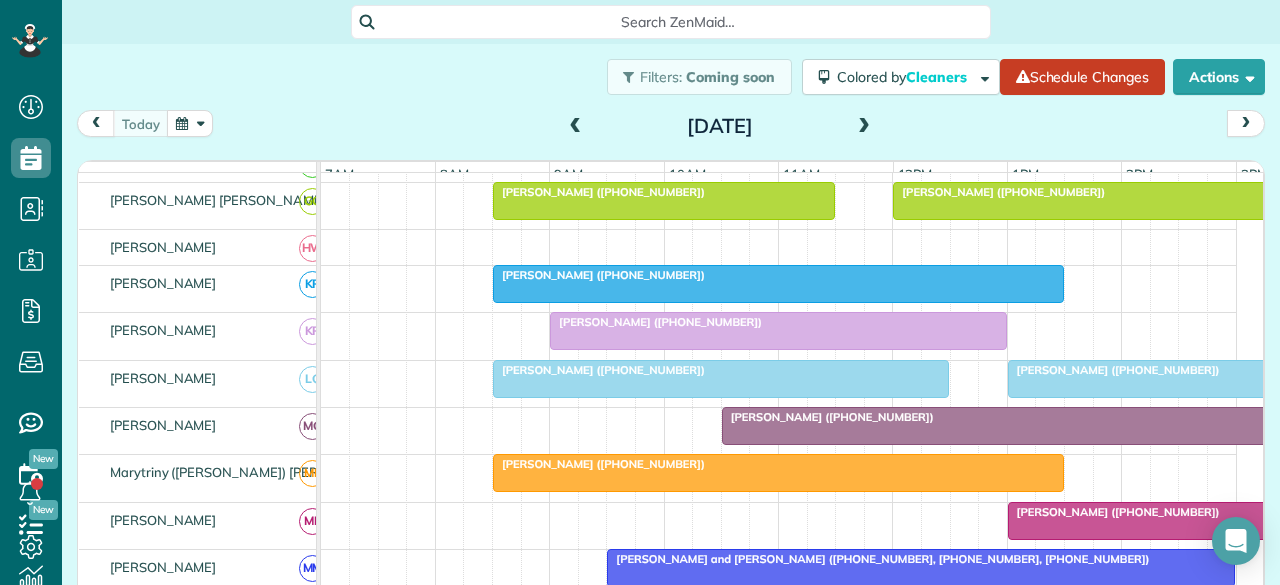 click on "[PERSON_NAME] ([PHONE_NUMBER])" at bounding box center [1114, 370] 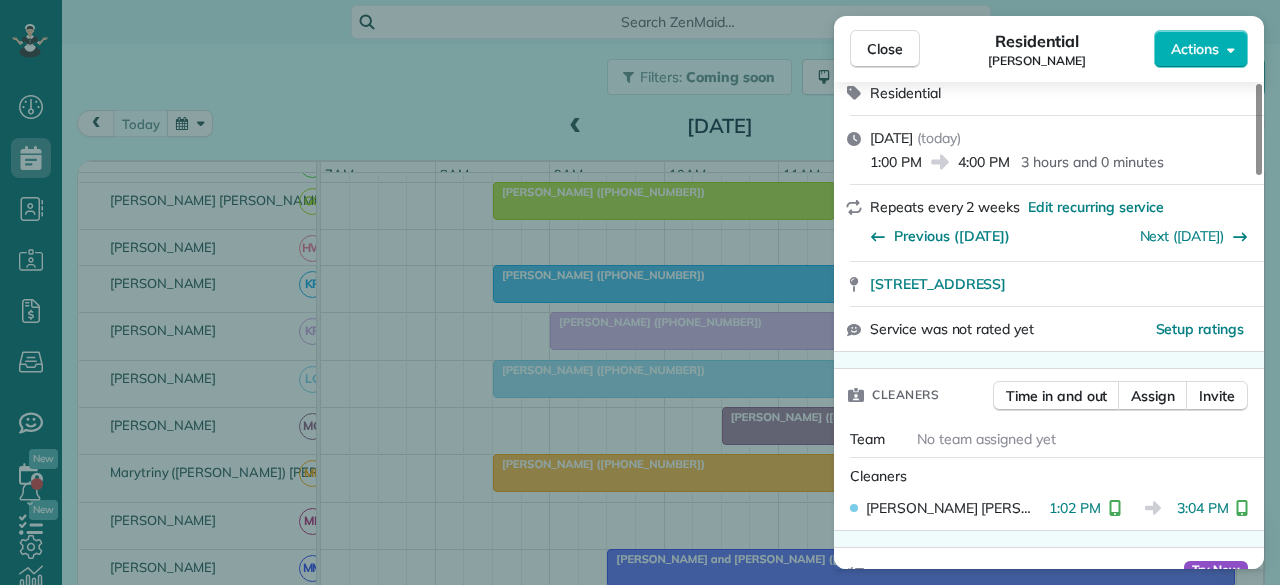 scroll, scrollTop: 300, scrollLeft: 0, axis: vertical 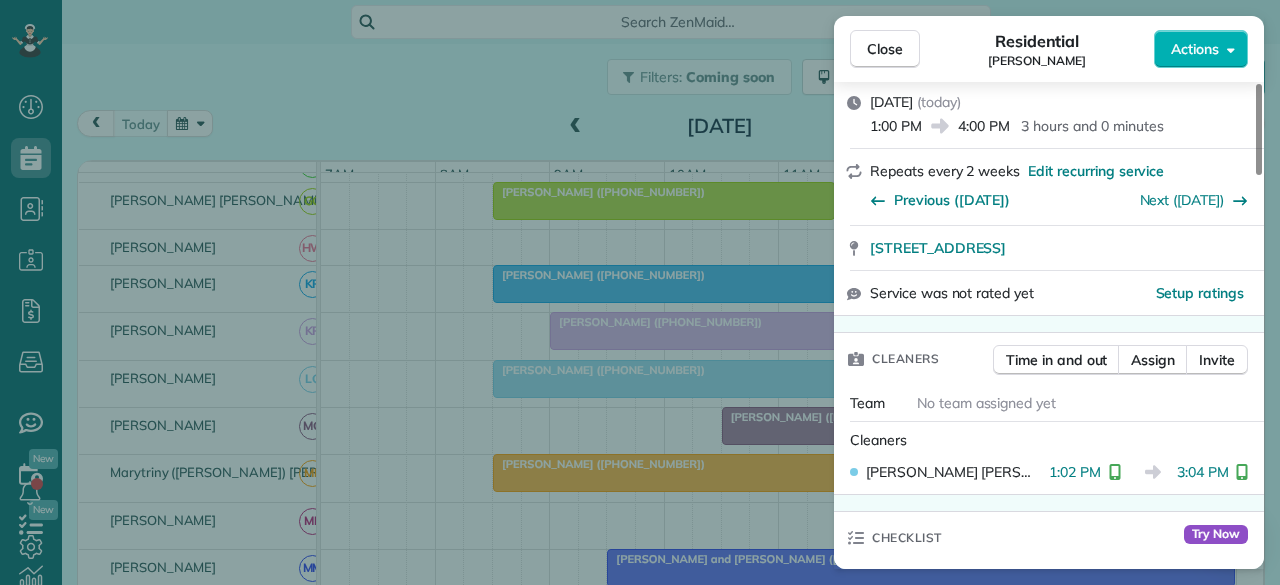 drag, startPoint x: 880, startPoint y: 46, endPoint x: 487, endPoint y: 526, distance: 620.362 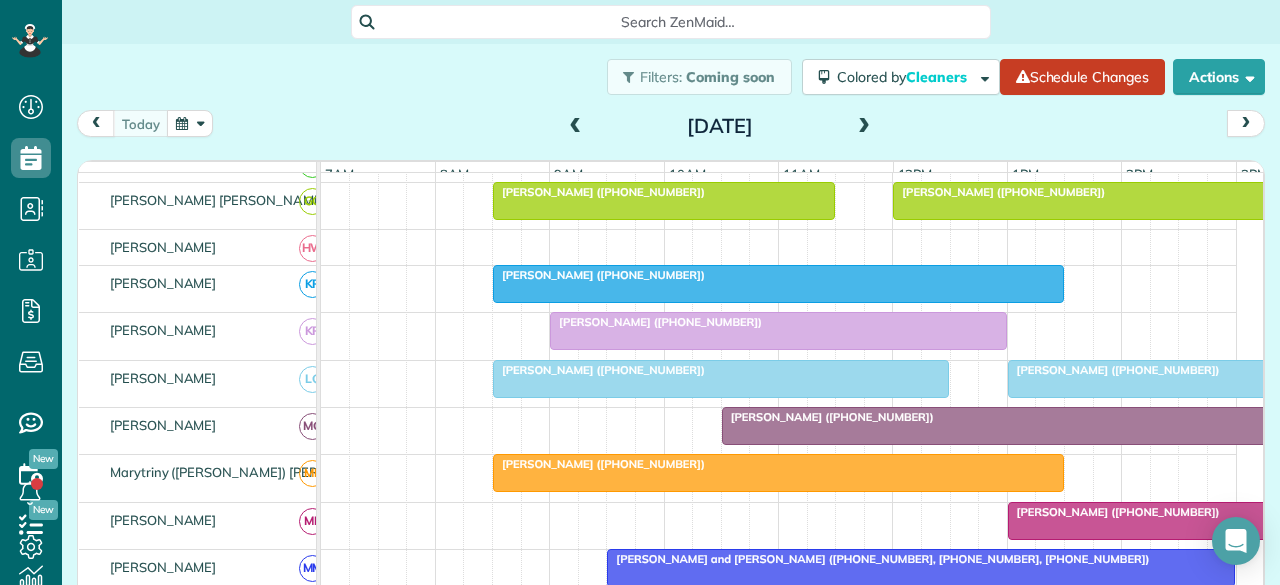 scroll, scrollTop: 790, scrollLeft: 0, axis: vertical 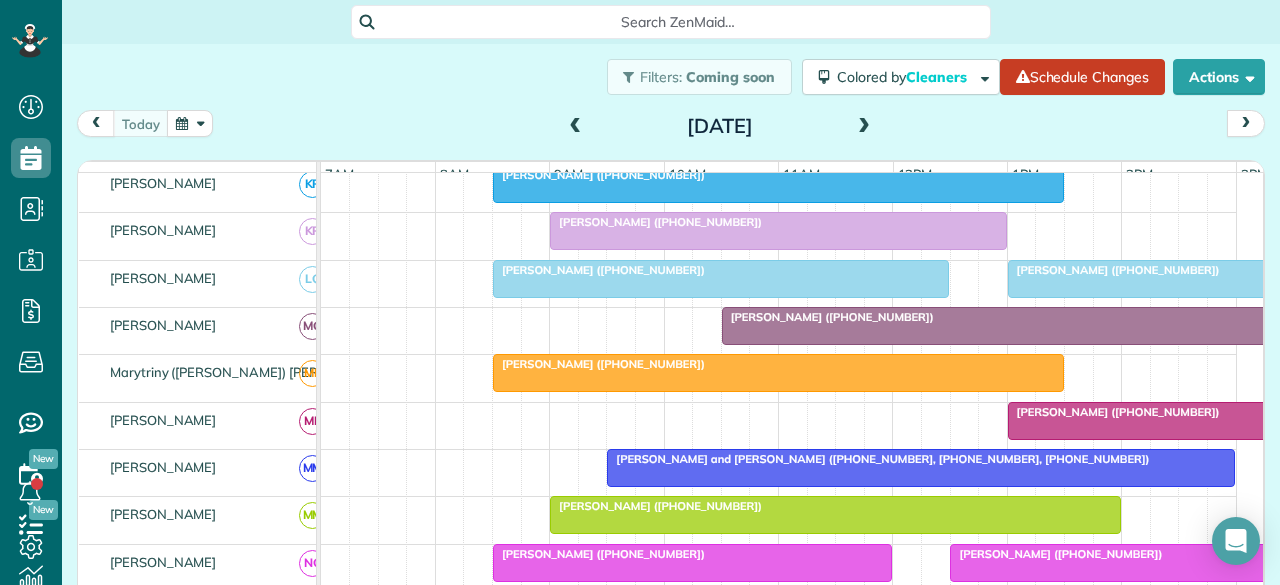 click on "[PERSON_NAME] ([PHONE_NUMBER])" at bounding box center [599, 270] 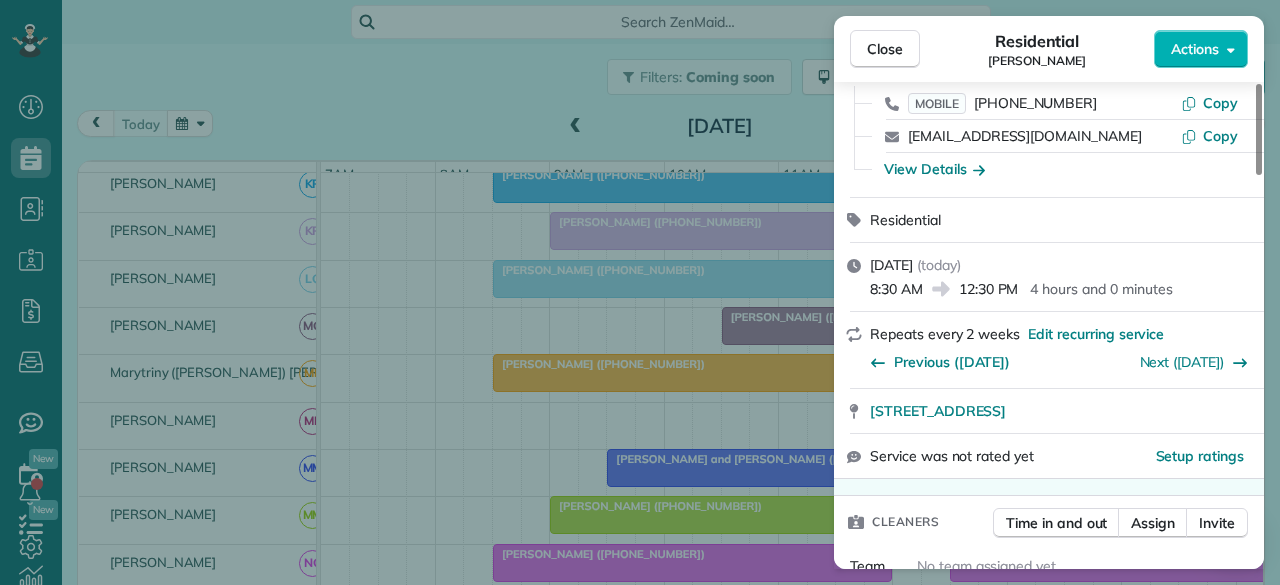 scroll, scrollTop: 300, scrollLeft: 0, axis: vertical 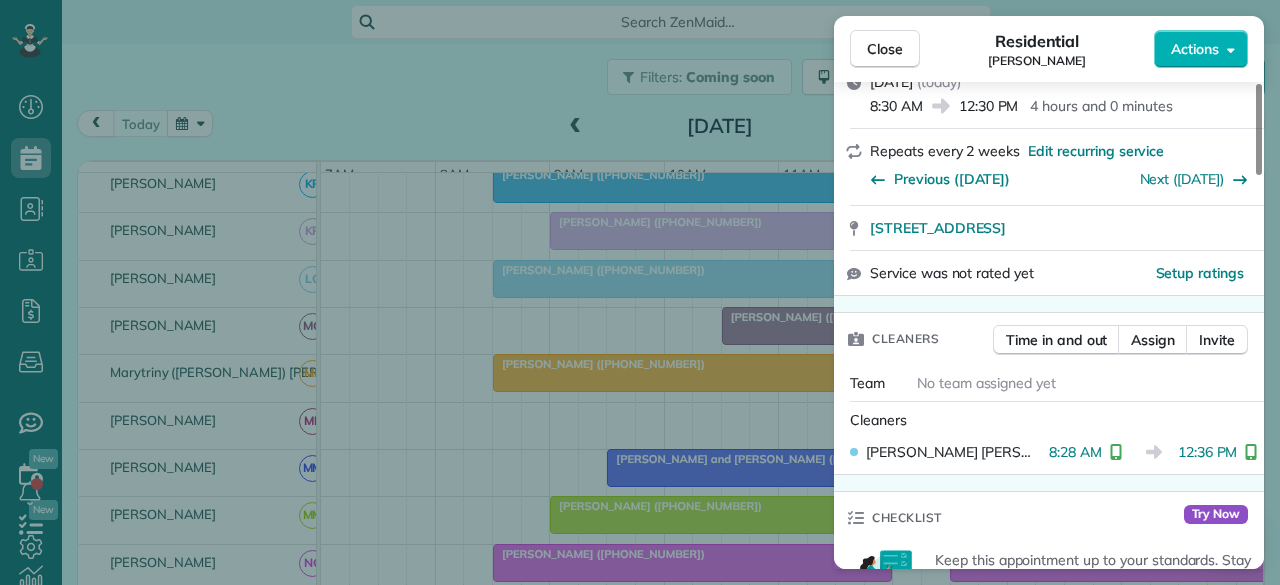 click on "Close" at bounding box center (885, 49) 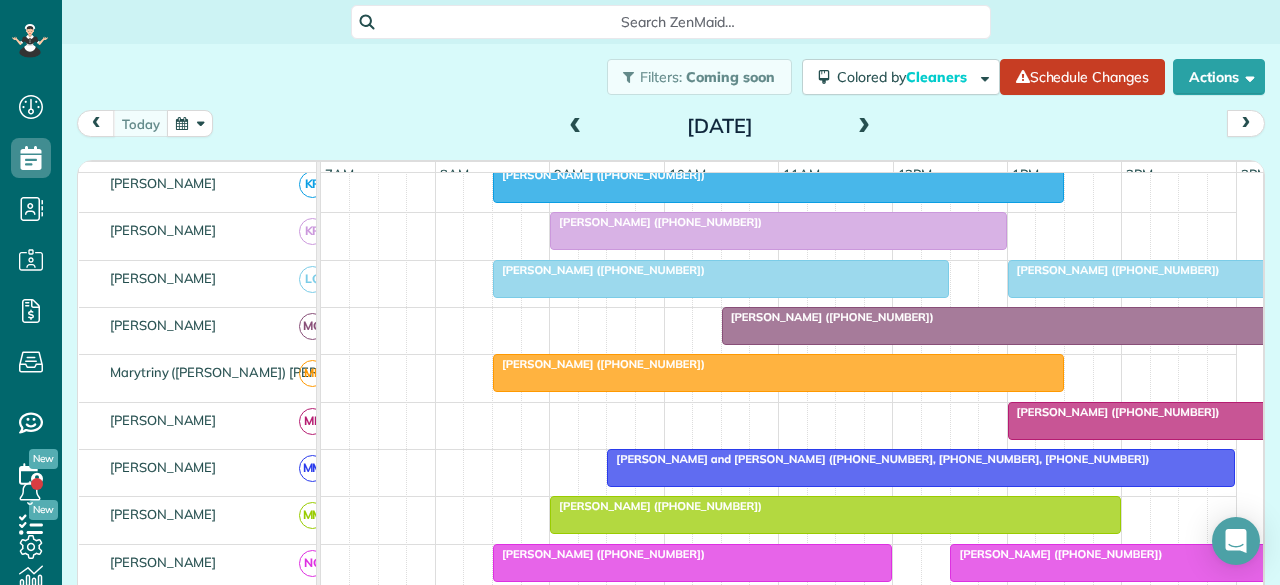 click on "[PERSON_NAME] ([PHONE_NUMBER])" at bounding box center [1114, 270] 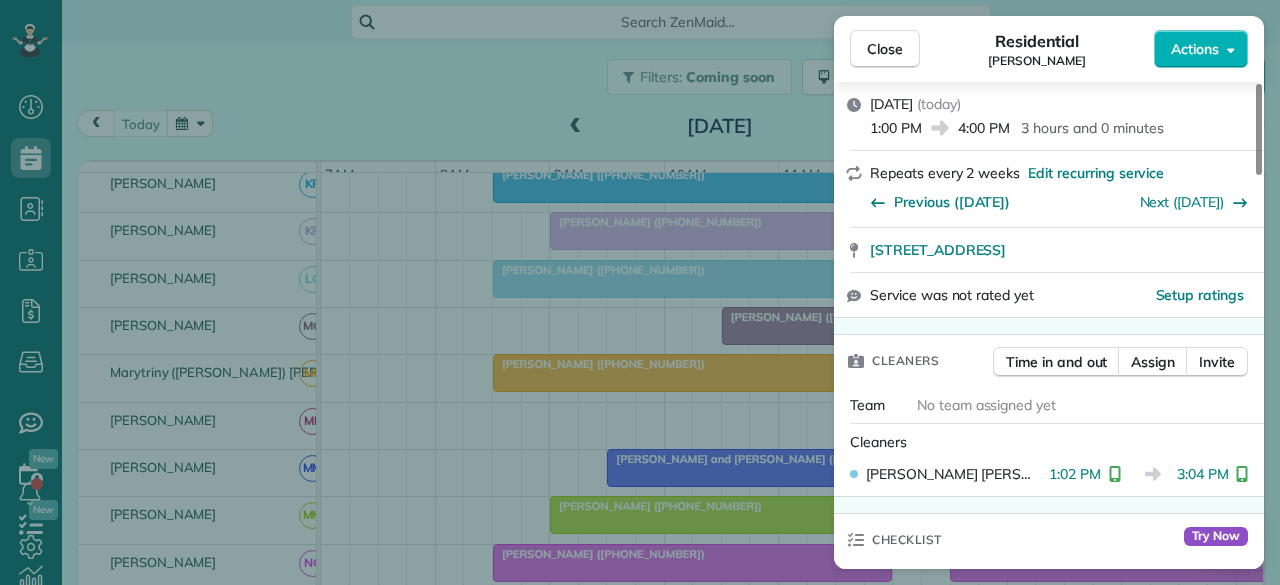 scroll, scrollTop: 300, scrollLeft: 0, axis: vertical 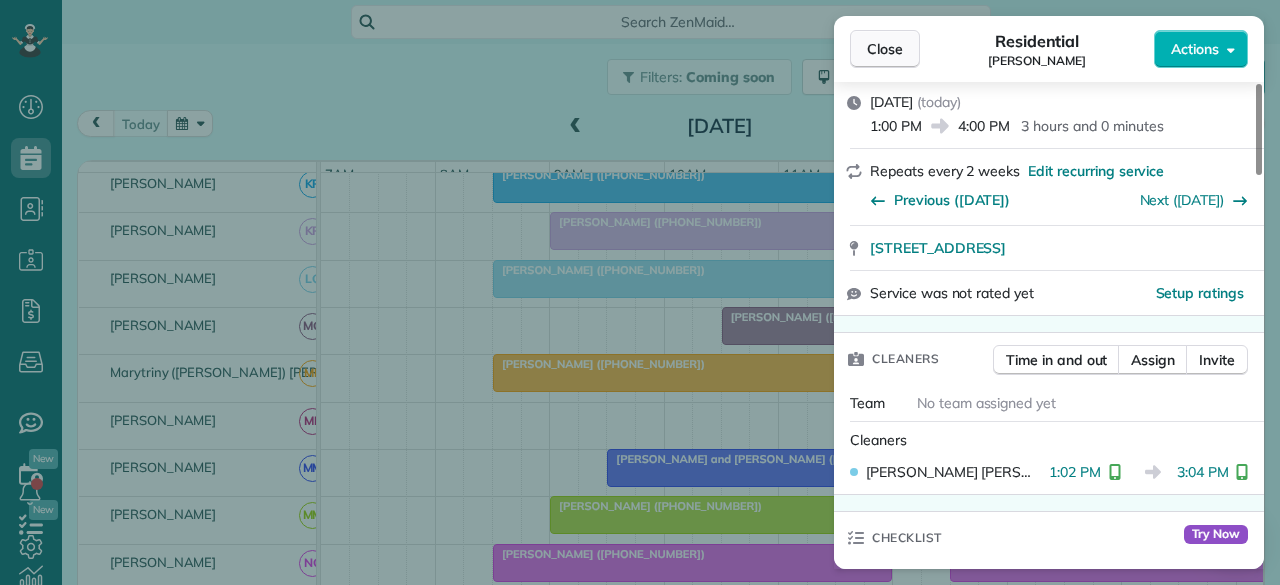 click on "Close" at bounding box center [885, 49] 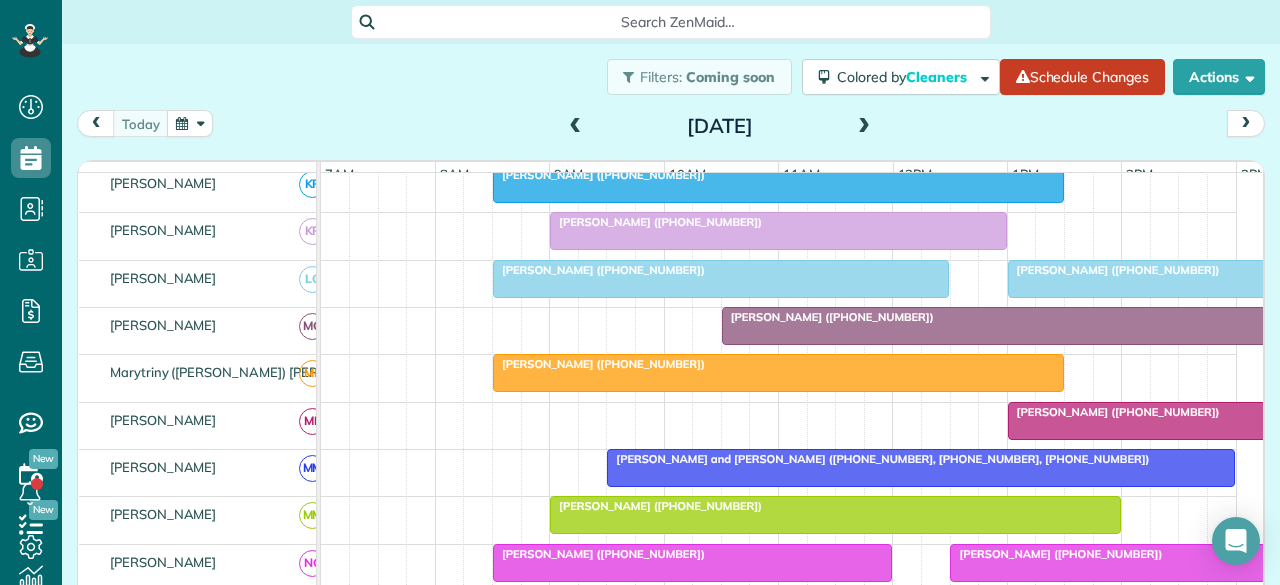 scroll, scrollTop: 921, scrollLeft: 0, axis: vertical 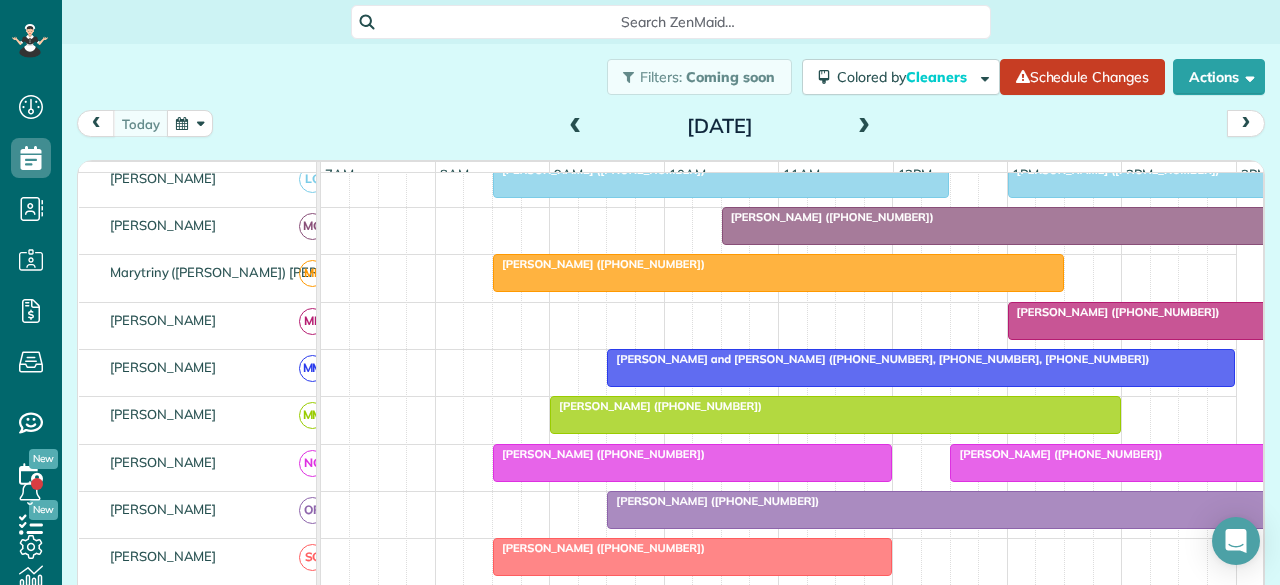 click on "[PERSON_NAME] ([PHONE_NUMBER])" at bounding box center (828, 217) 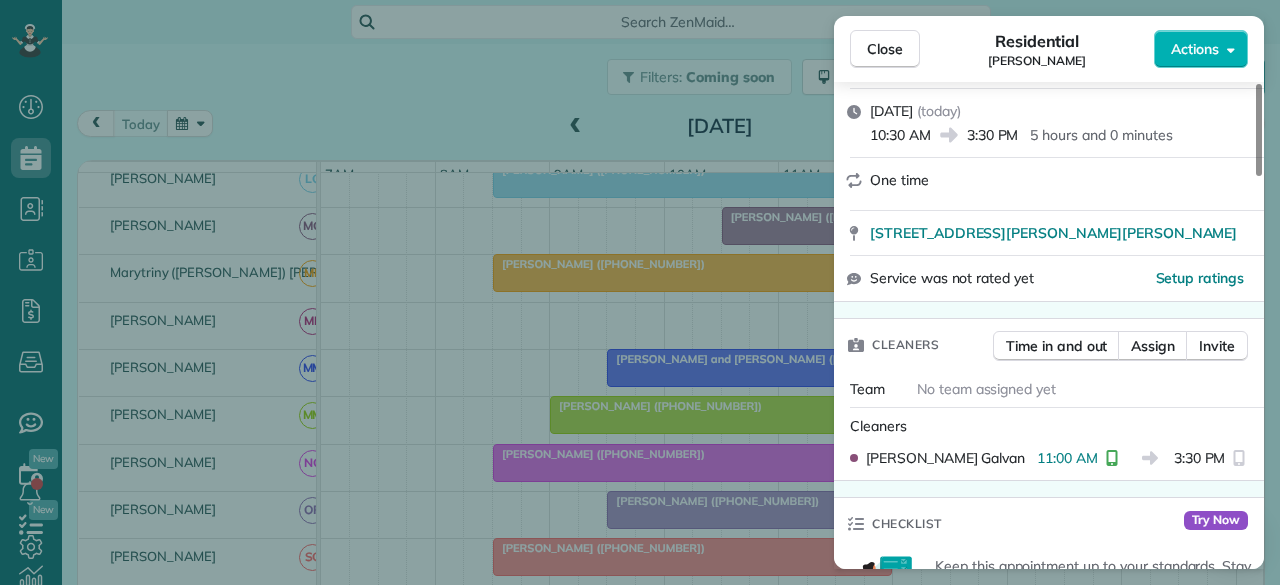 scroll, scrollTop: 300, scrollLeft: 0, axis: vertical 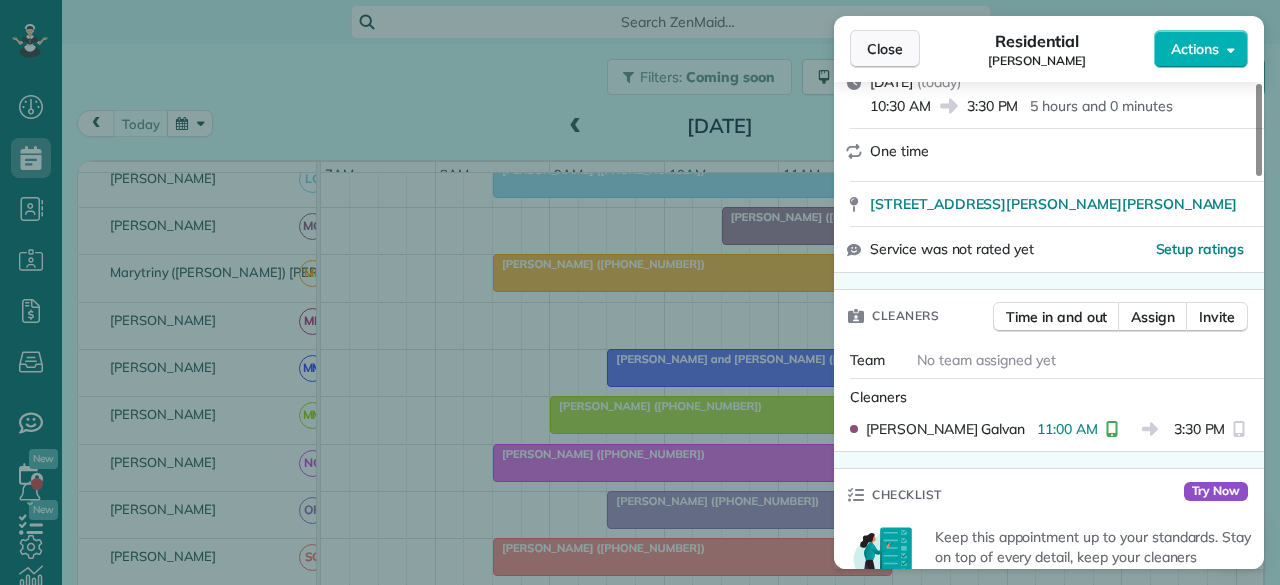 click on "Close" at bounding box center (885, 49) 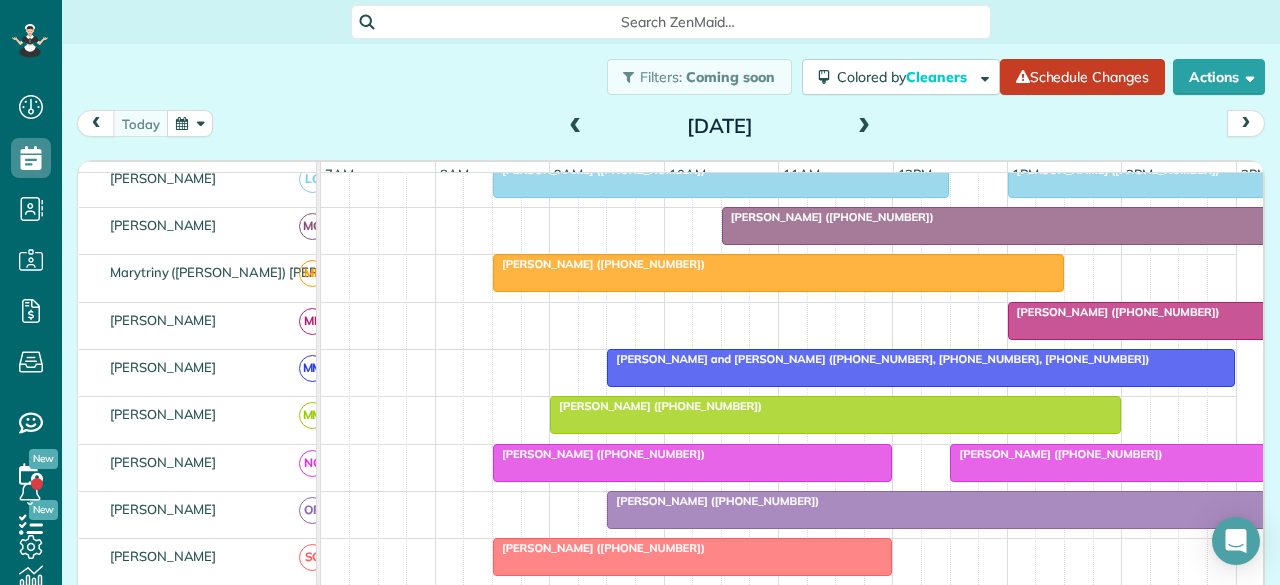 click on "[PERSON_NAME] ([PHONE_NUMBER])" at bounding box center (599, 264) 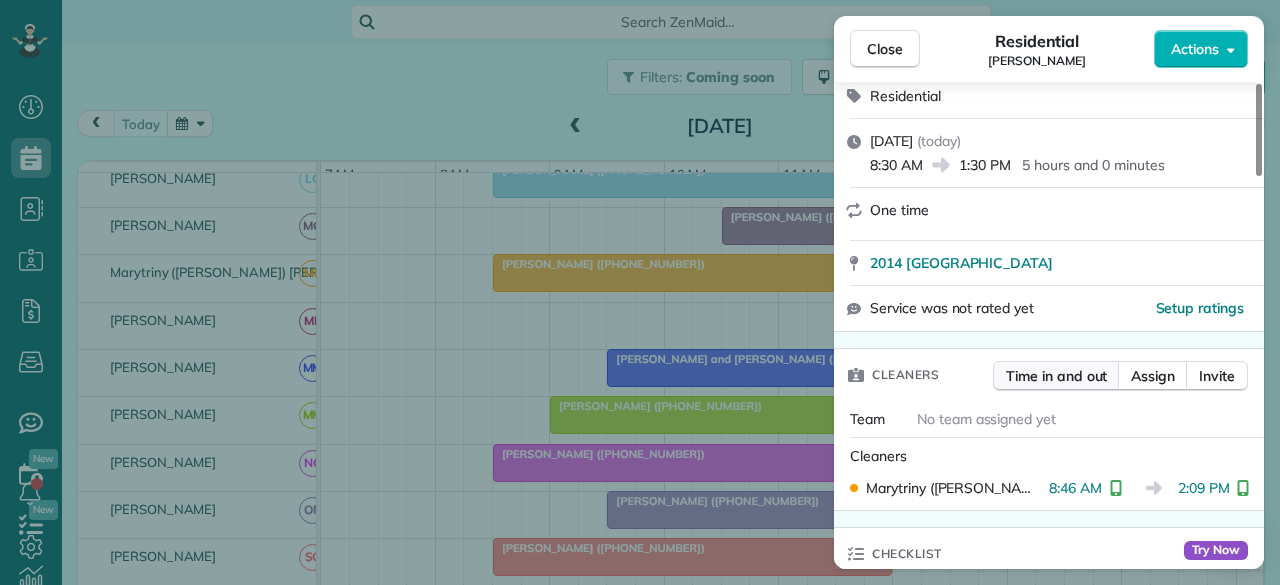 scroll, scrollTop: 300, scrollLeft: 0, axis: vertical 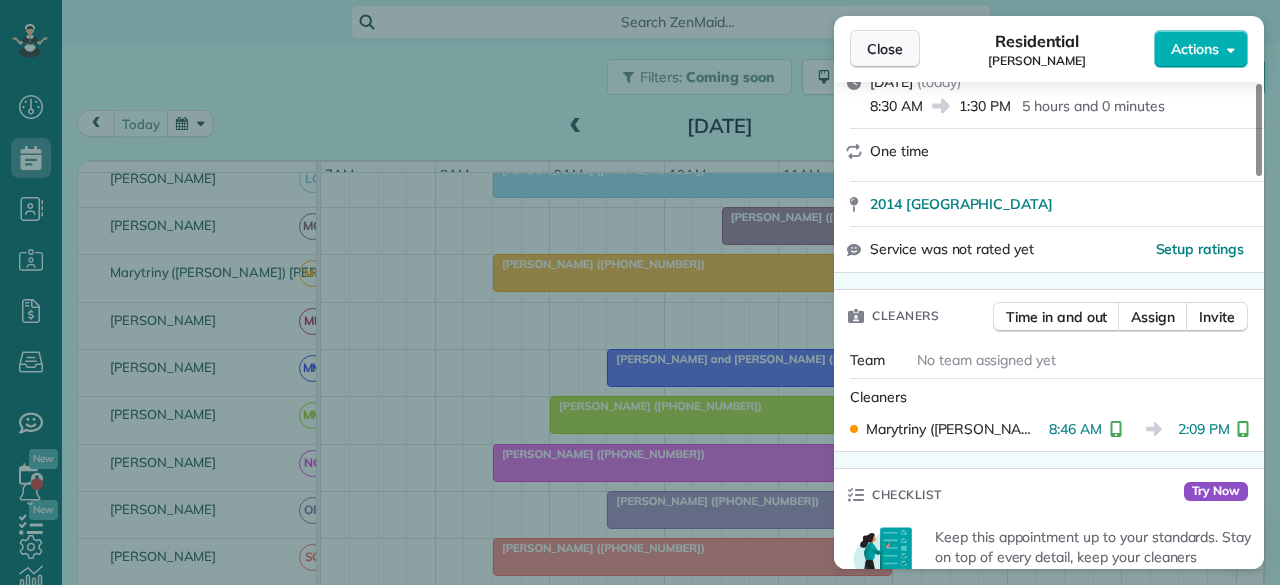 click on "Close" at bounding box center (885, 49) 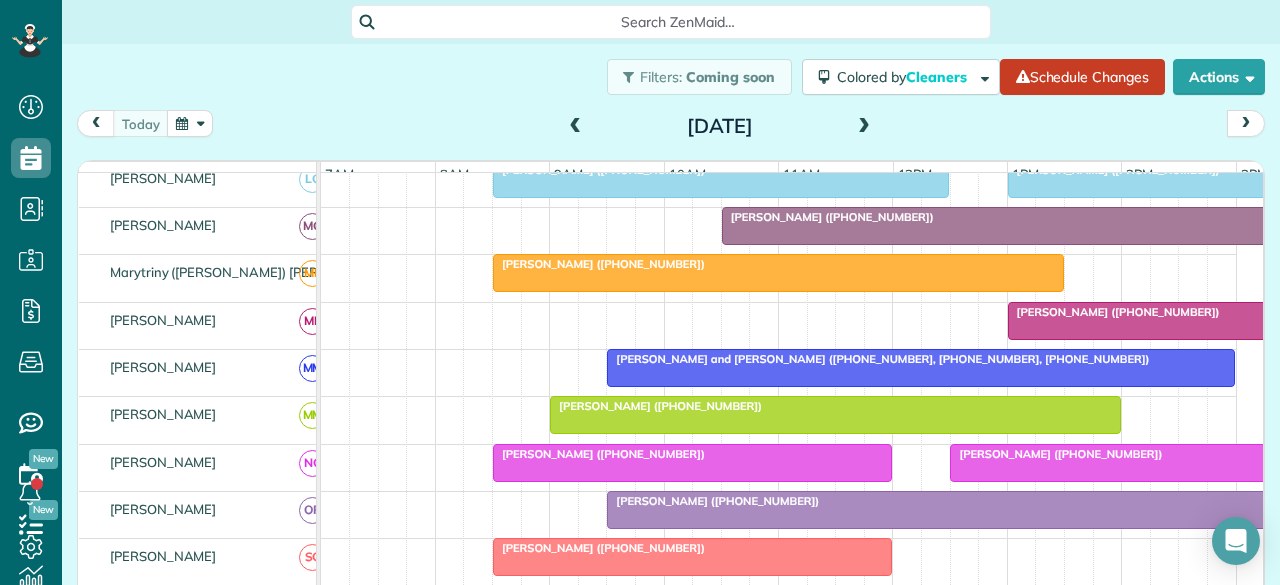 click at bounding box center (1236, 321) 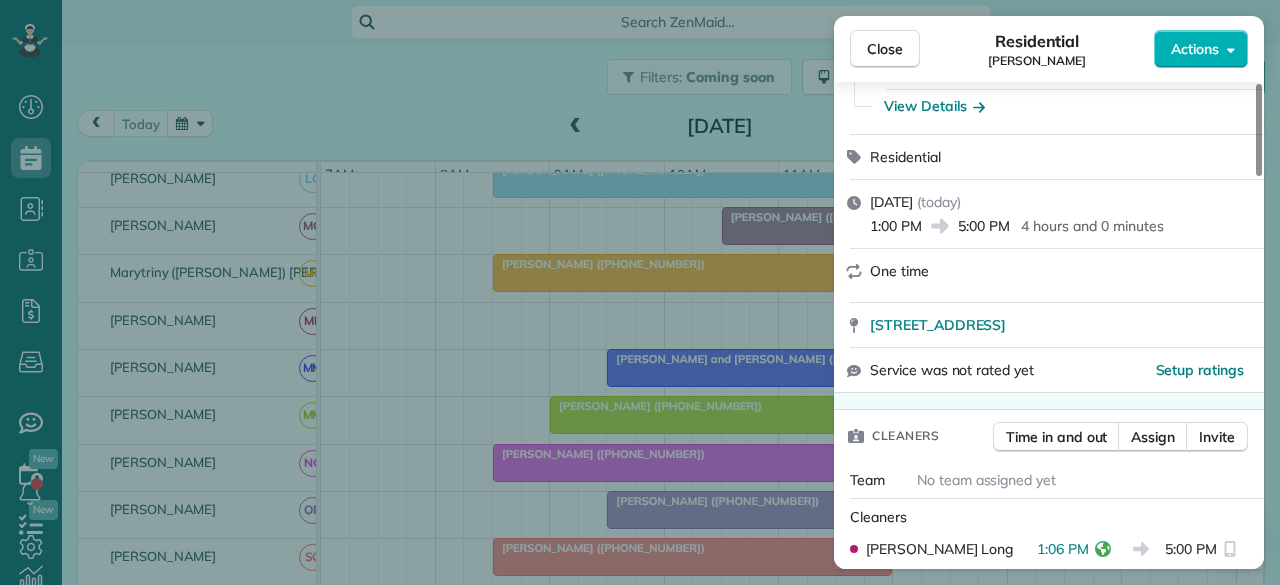 scroll, scrollTop: 300, scrollLeft: 0, axis: vertical 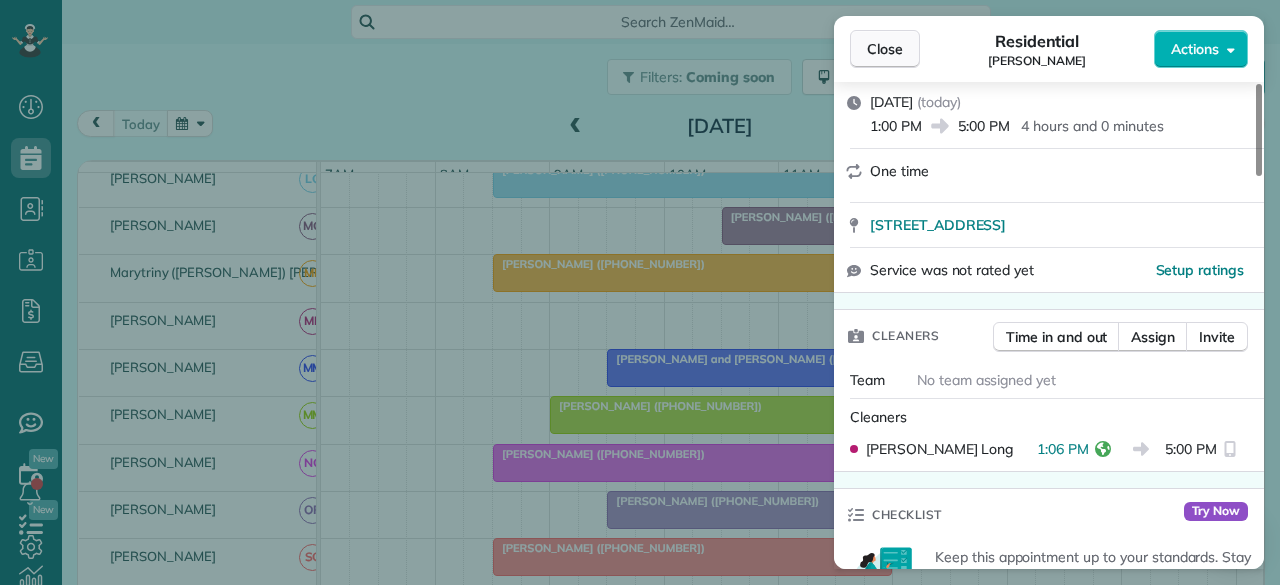 click on "Close" at bounding box center [885, 49] 